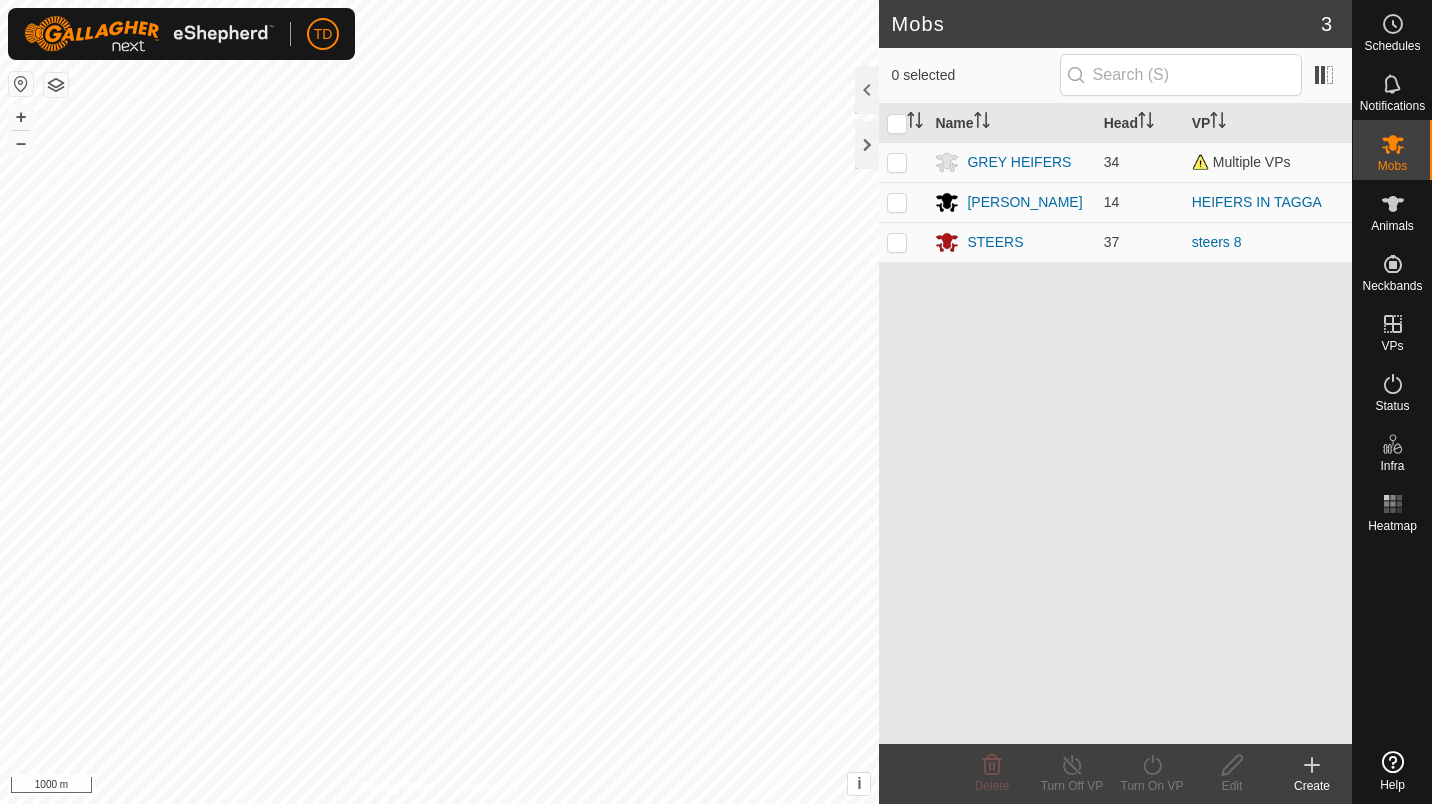 scroll, scrollTop: 0, scrollLeft: 0, axis: both 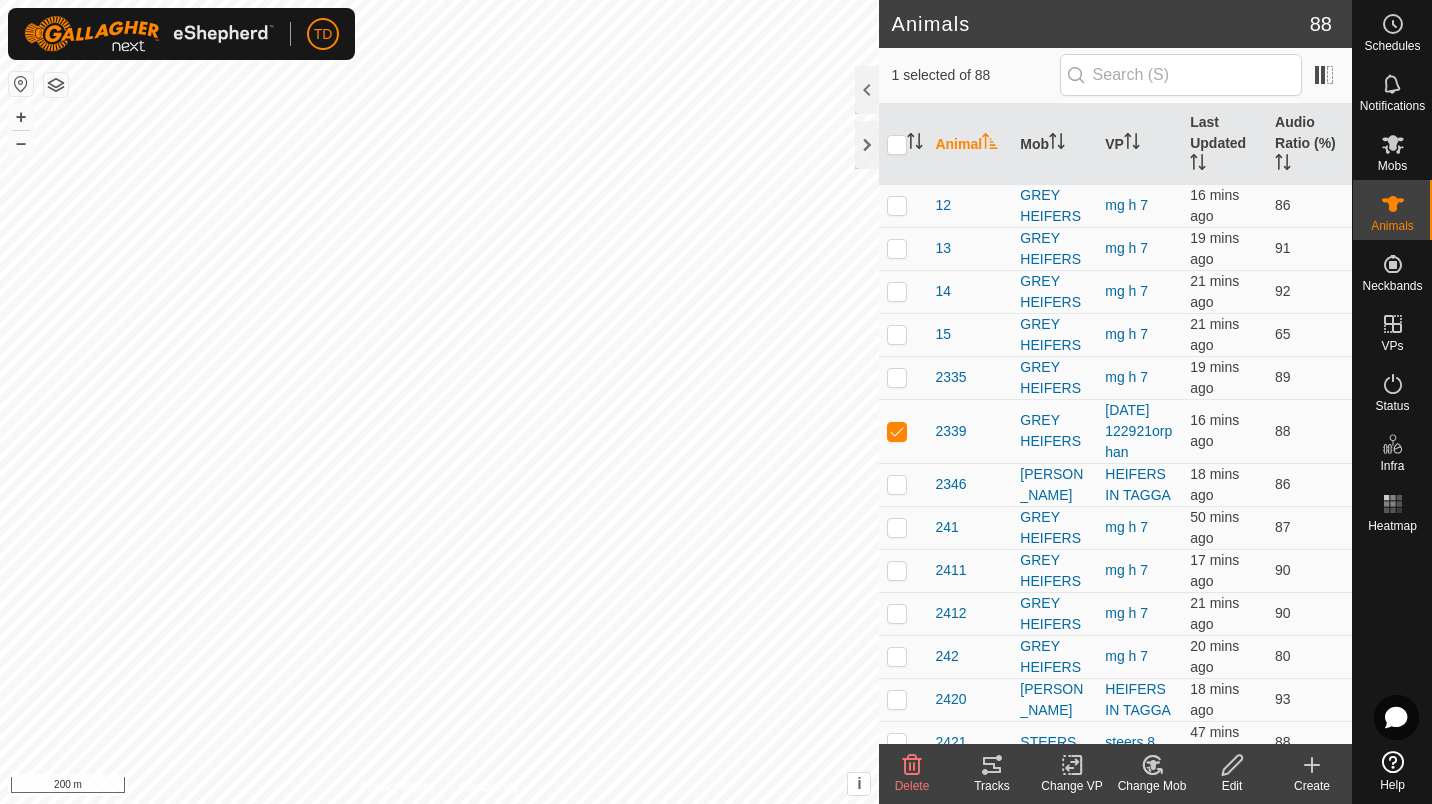click 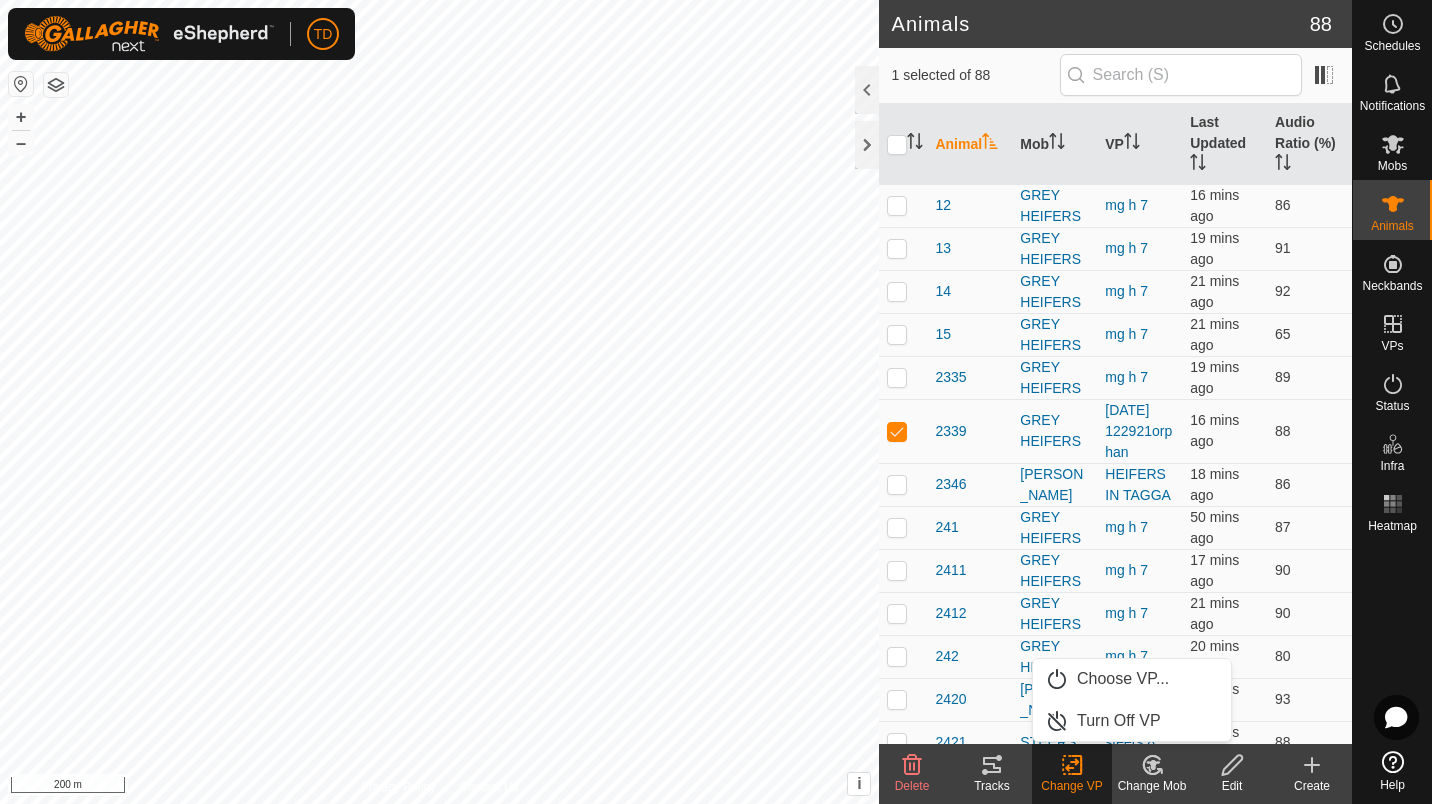 click on "Choose VP..." at bounding box center [1132, 679] 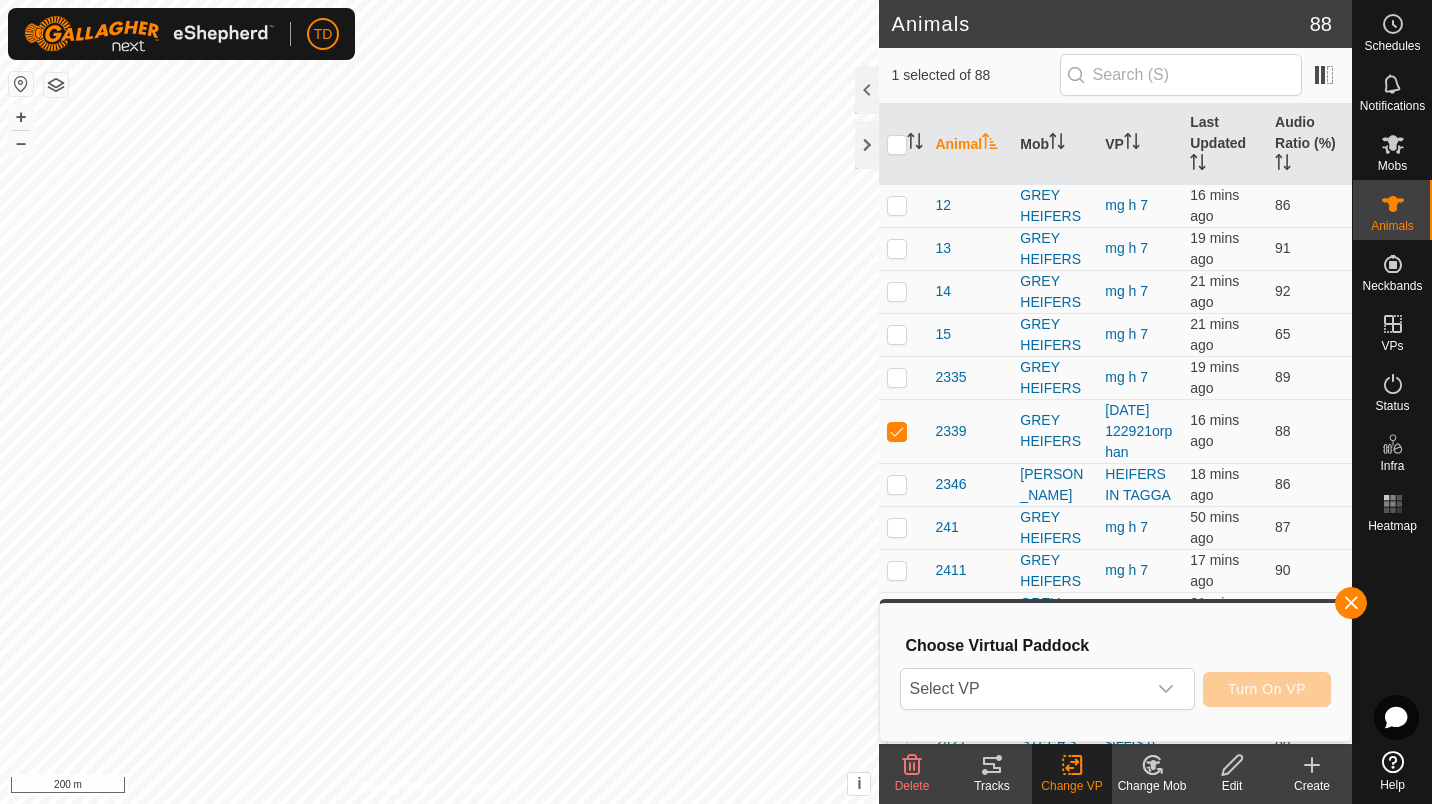 click on "Select VP" at bounding box center [1023, 689] 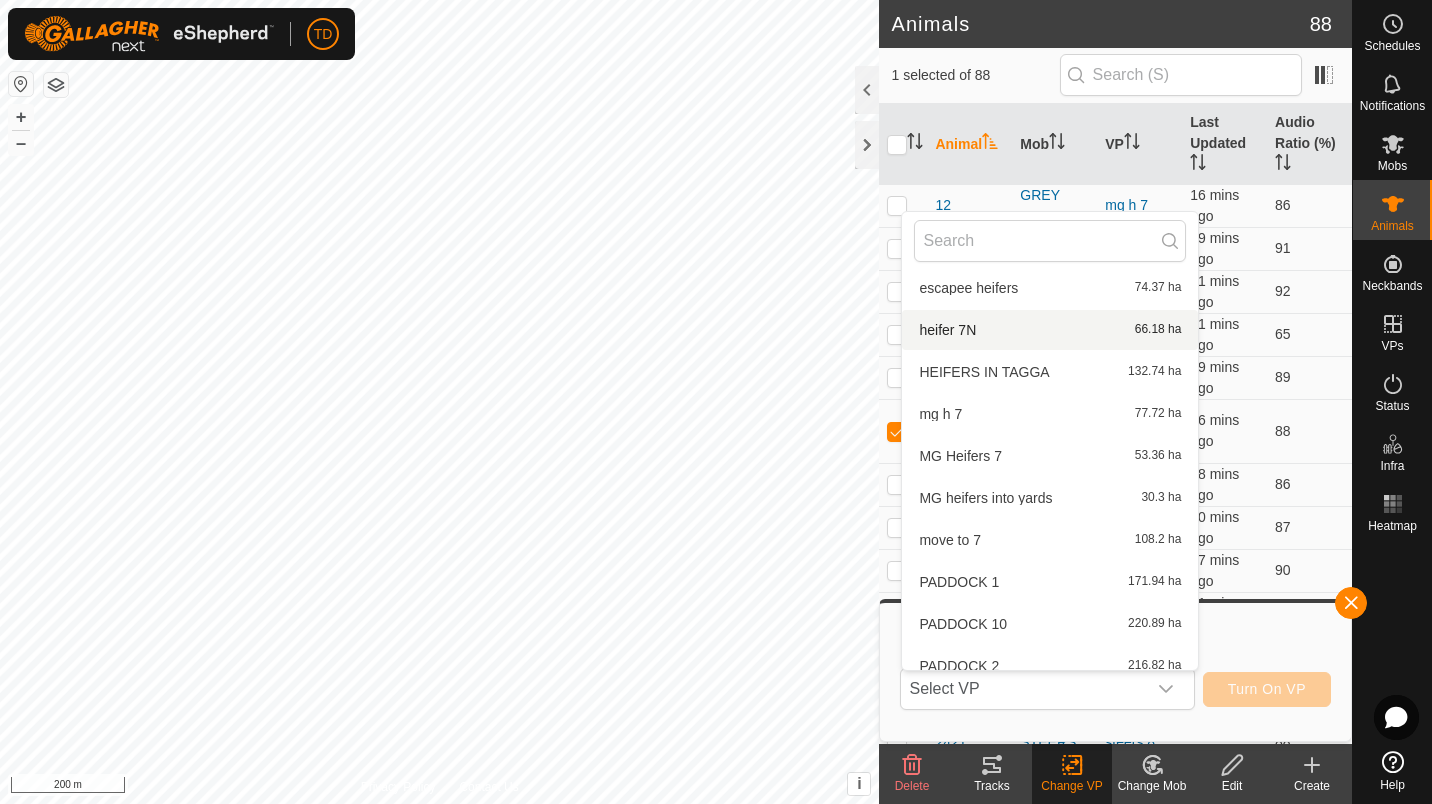 scroll, scrollTop: 319, scrollLeft: 0, axis: vertical 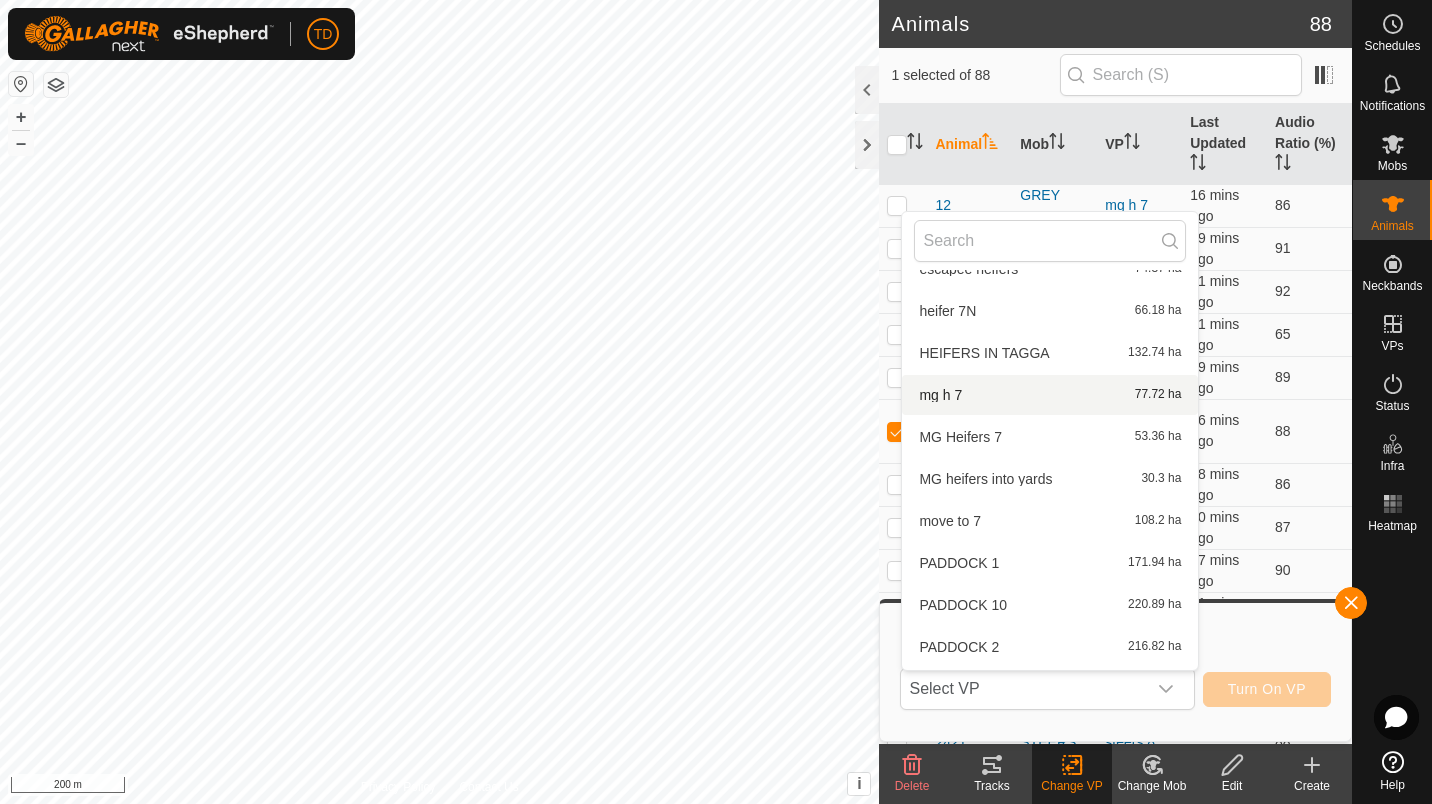 click on "mg h 7  77.72 ha" at bounding box center [1050, 395] 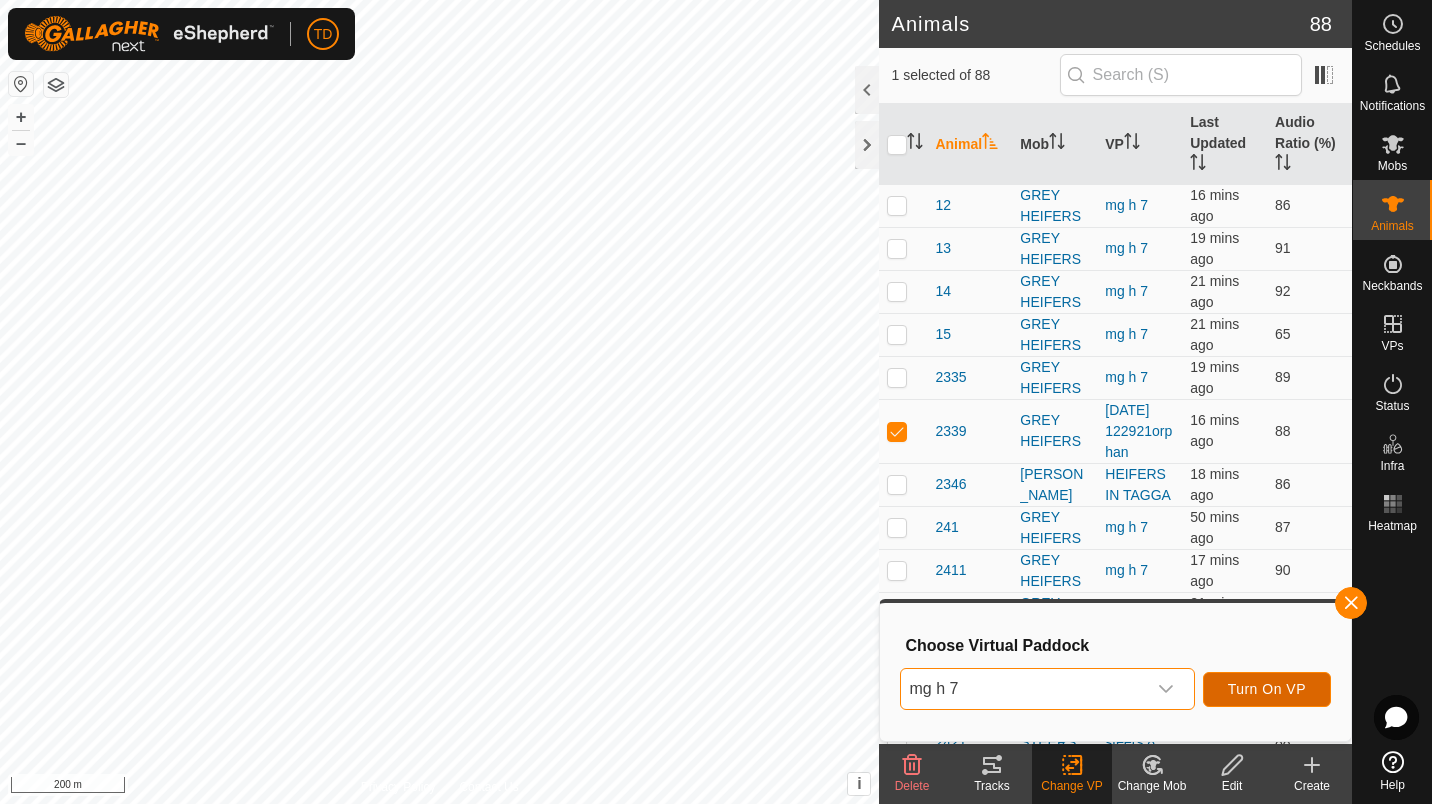 click on "Turn On VP" at bounding box center (1267, 689) 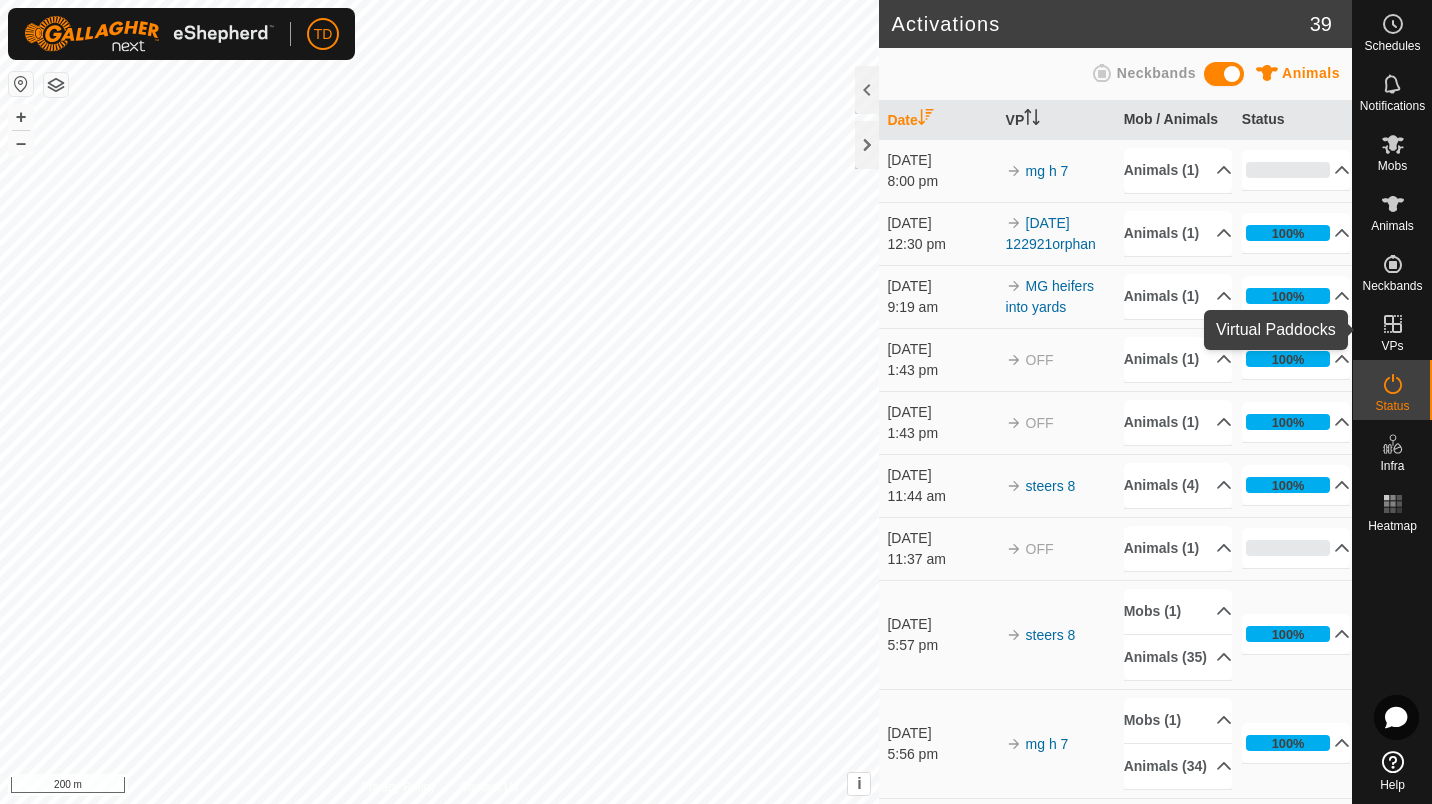 click on "VPs" at bounding box center [1392, 346] 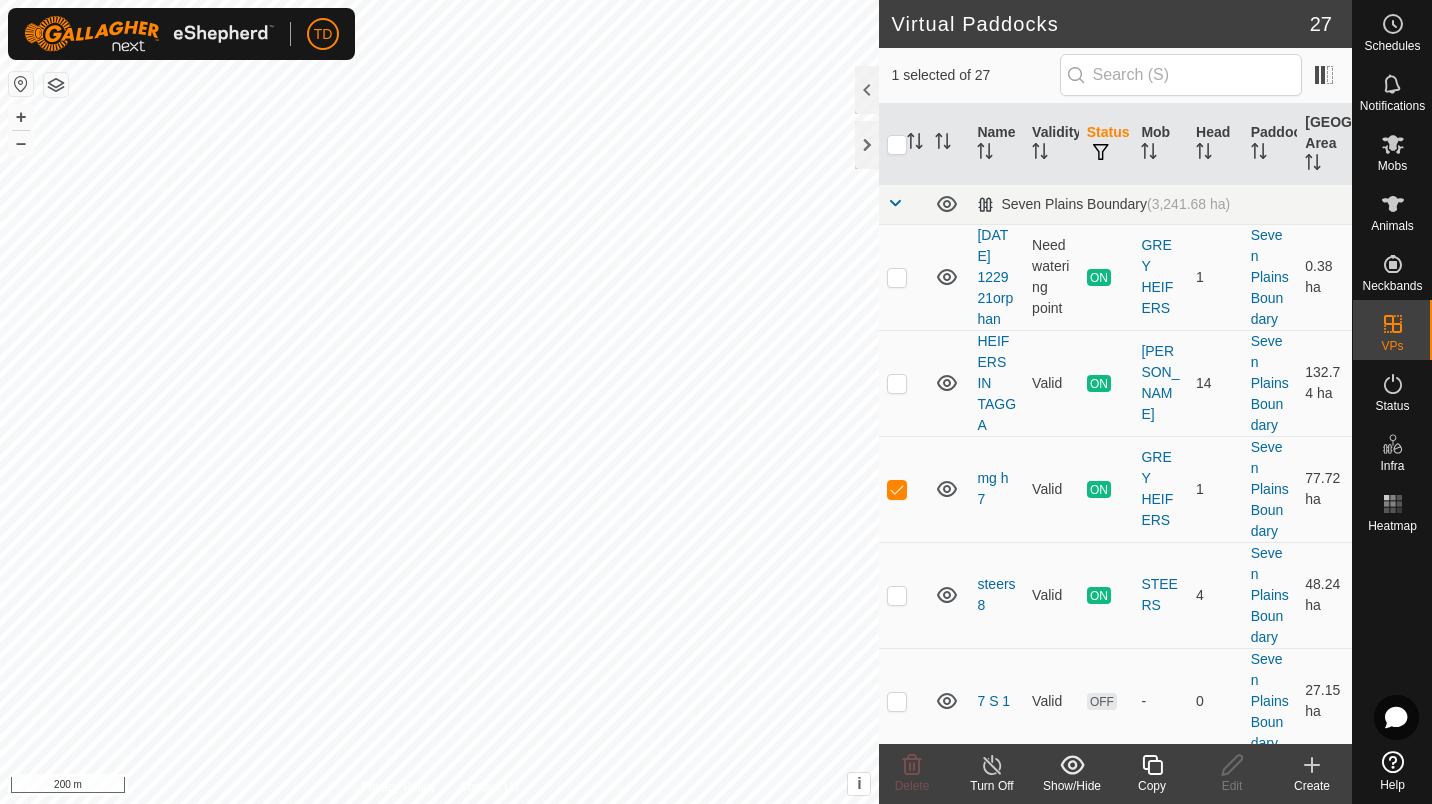 click 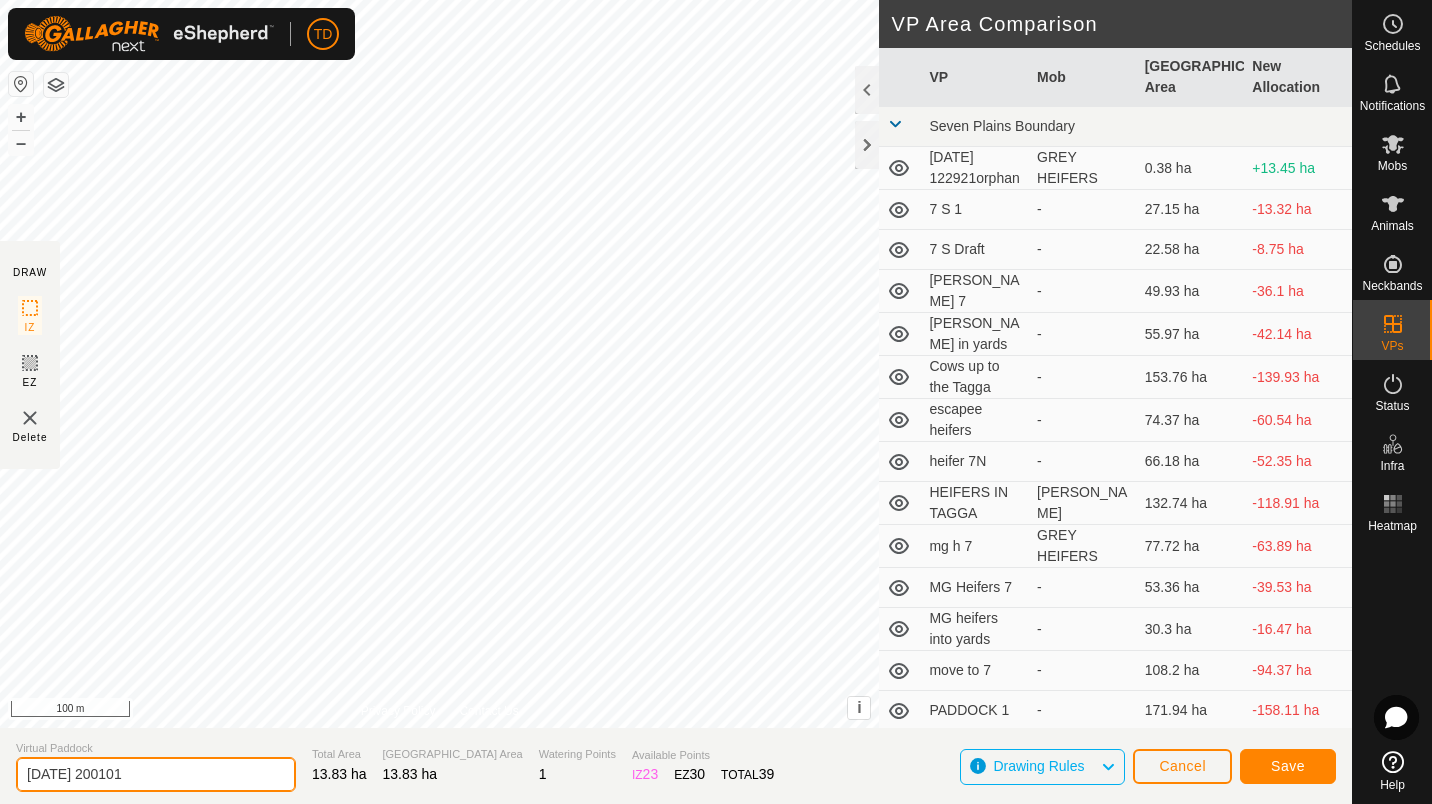 click on "[DATE] 200101" 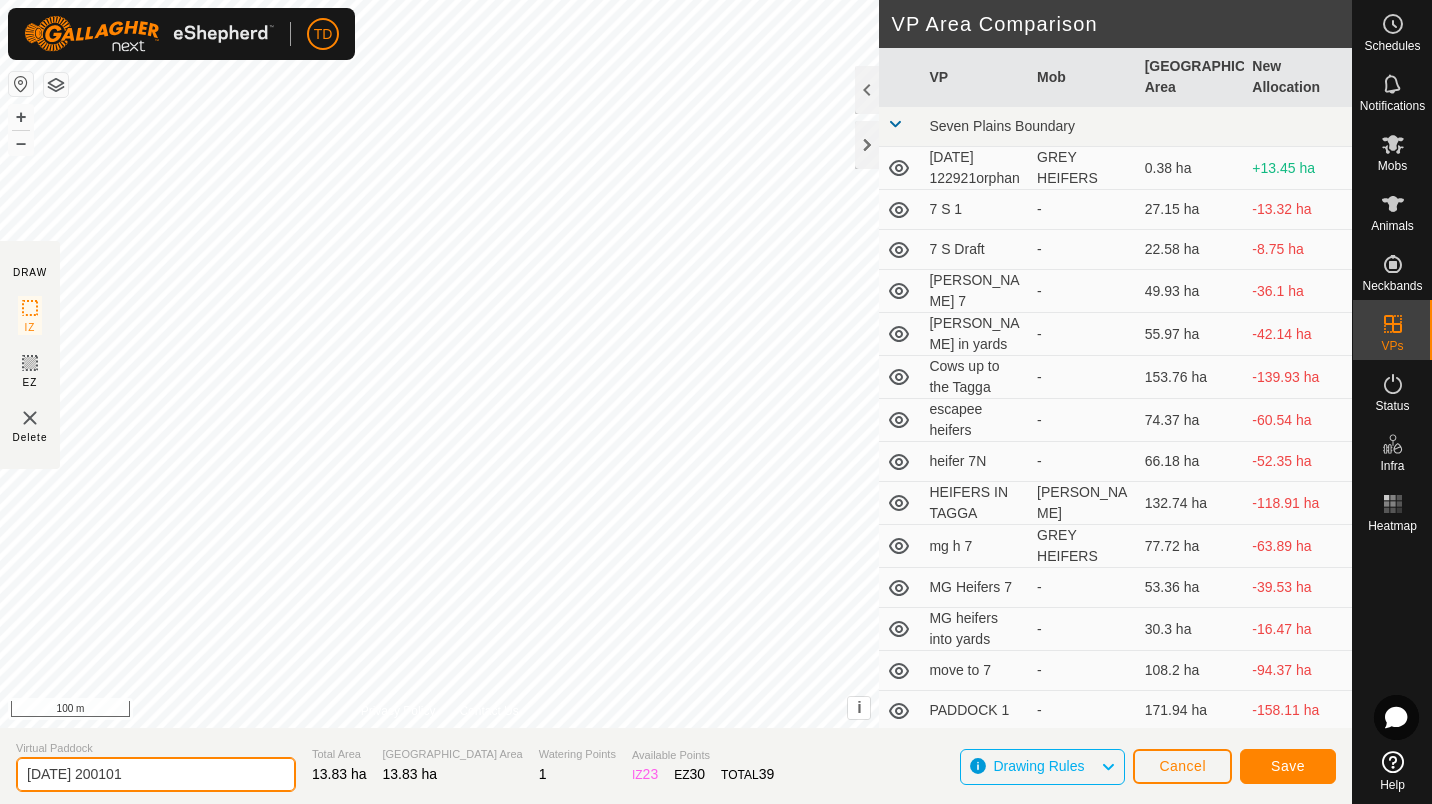 drag, startPoint x: 197, startPoint y: 771, endPoint x: 160, endPoint y: 778, distance: 37.65634 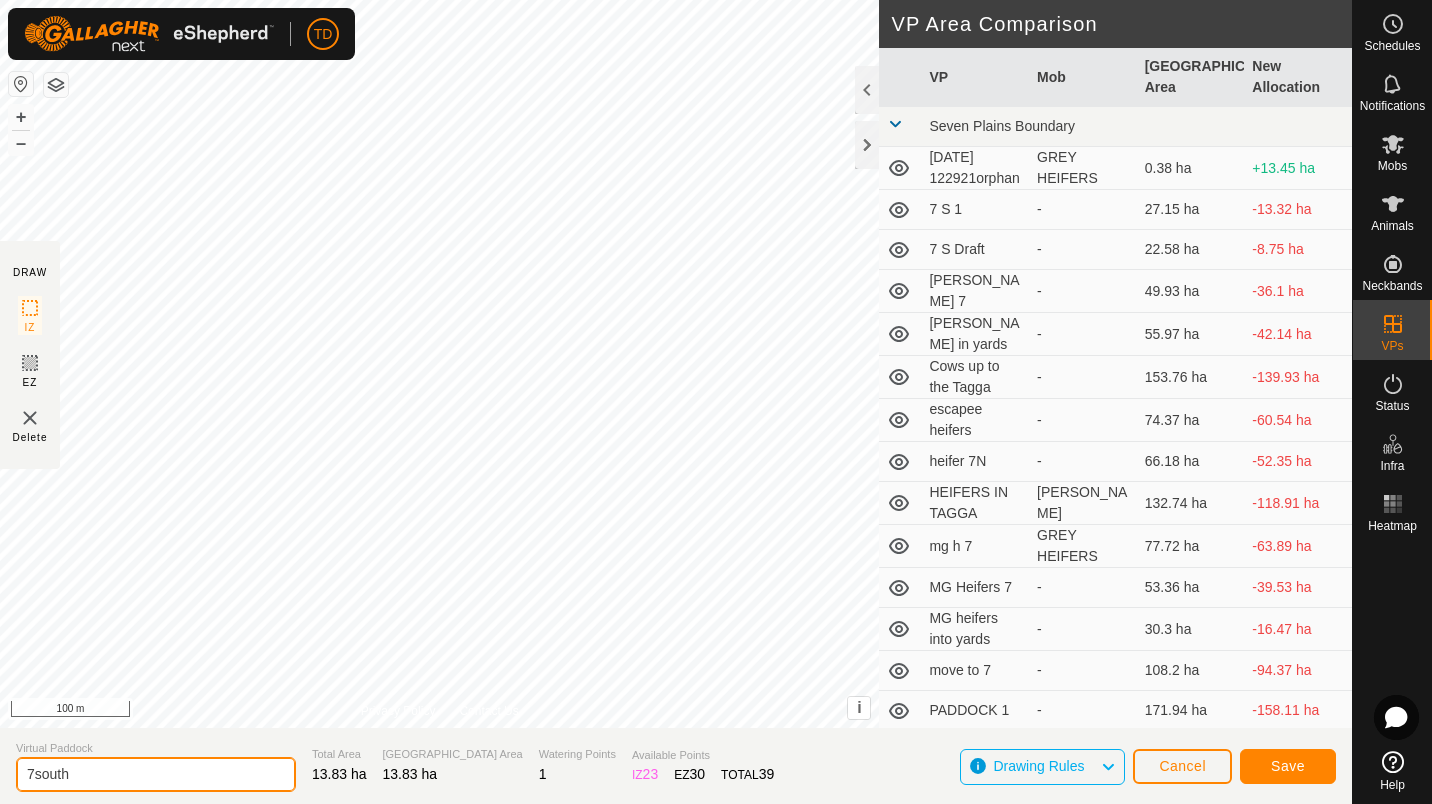 type on "7south" 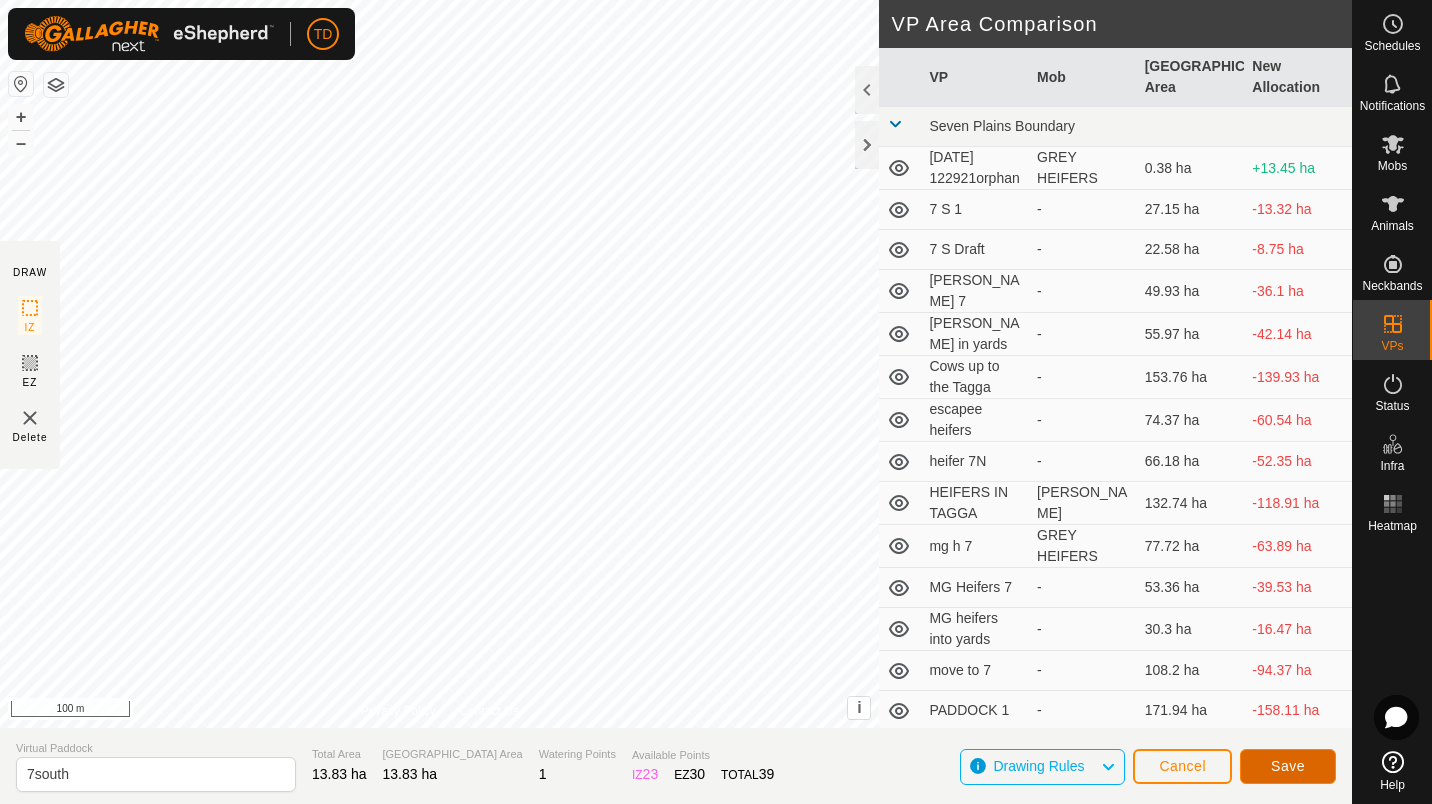 click on "Save" 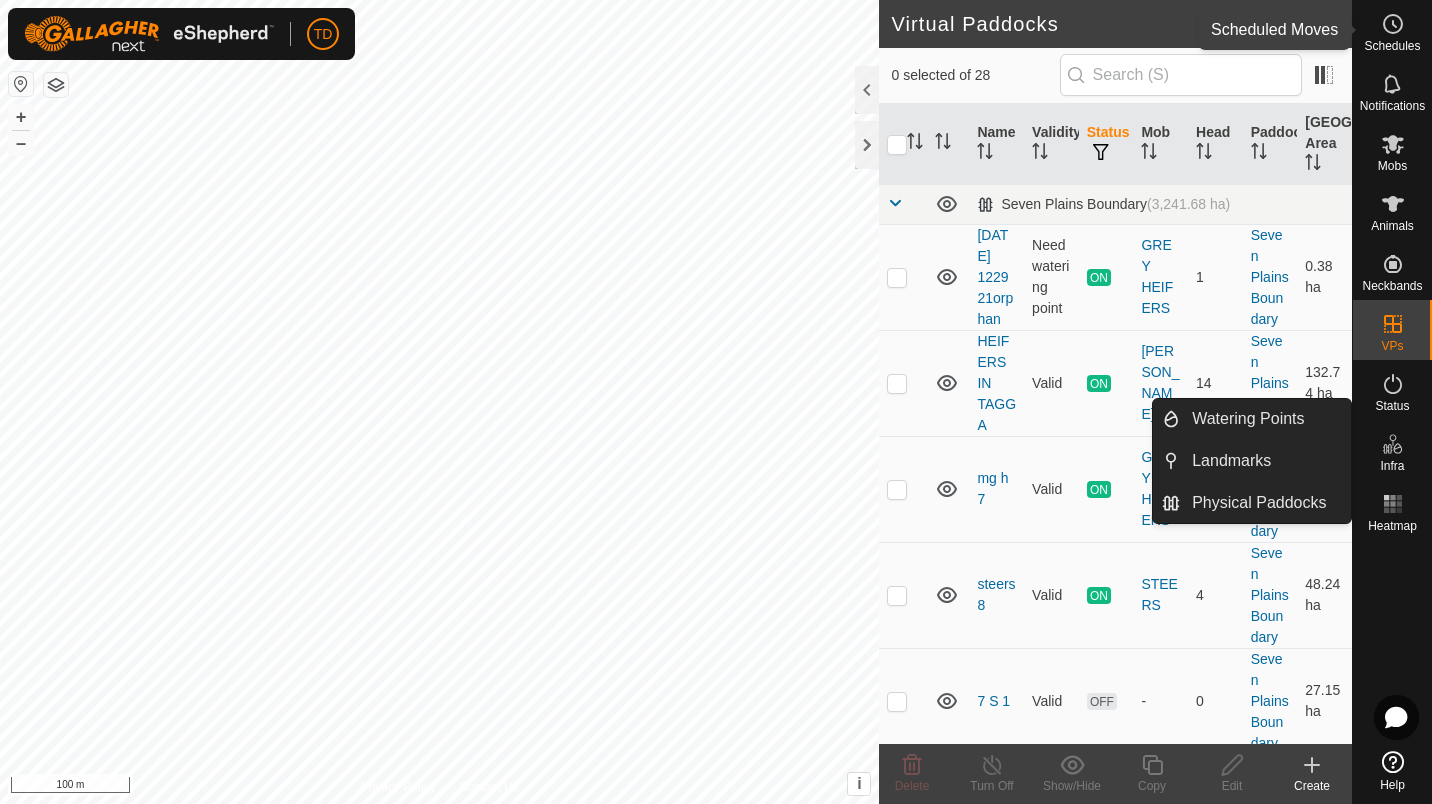 click on "Schedules" at bounding box center (1392, 30) 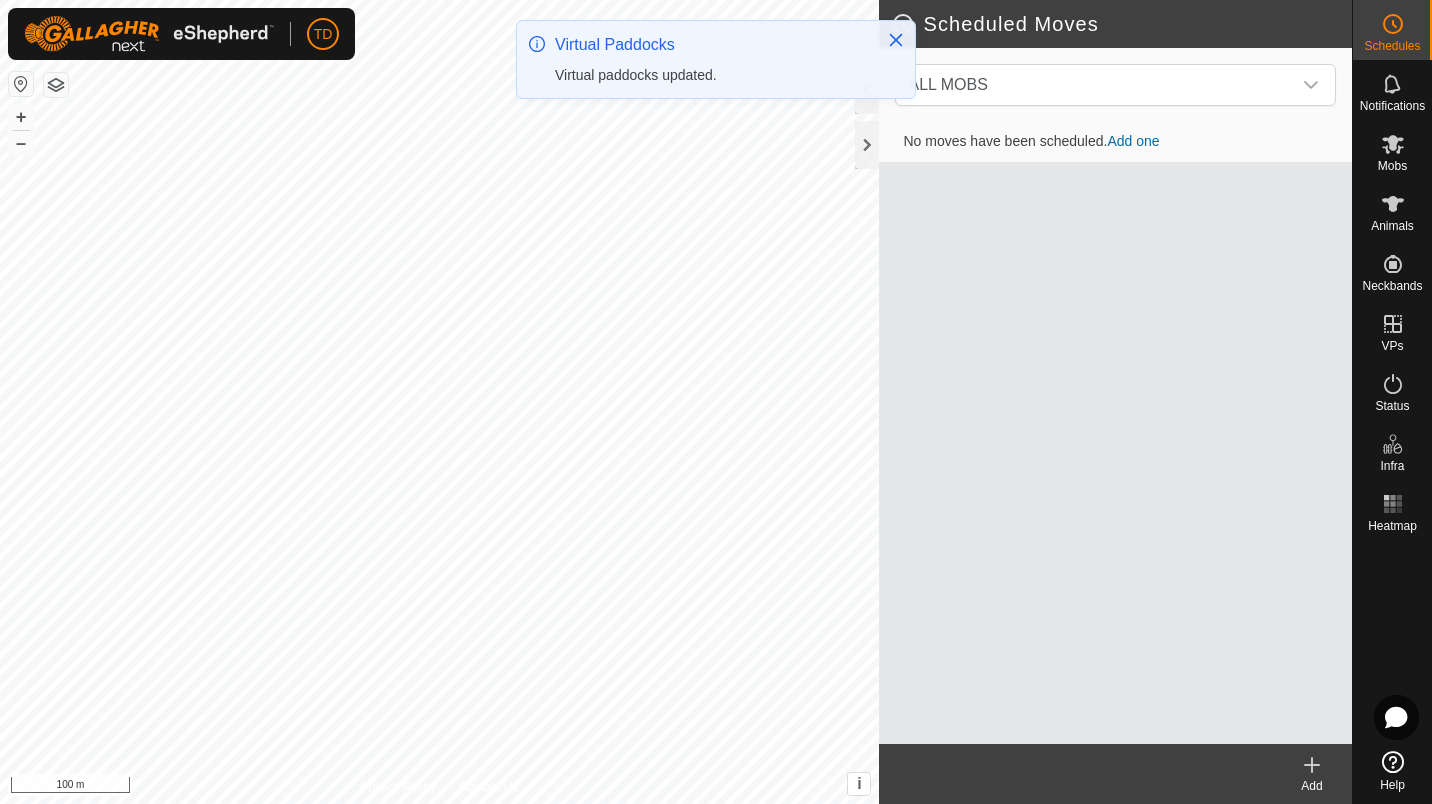 click on "ALL MOBS" at bounding box center [1095, 85] 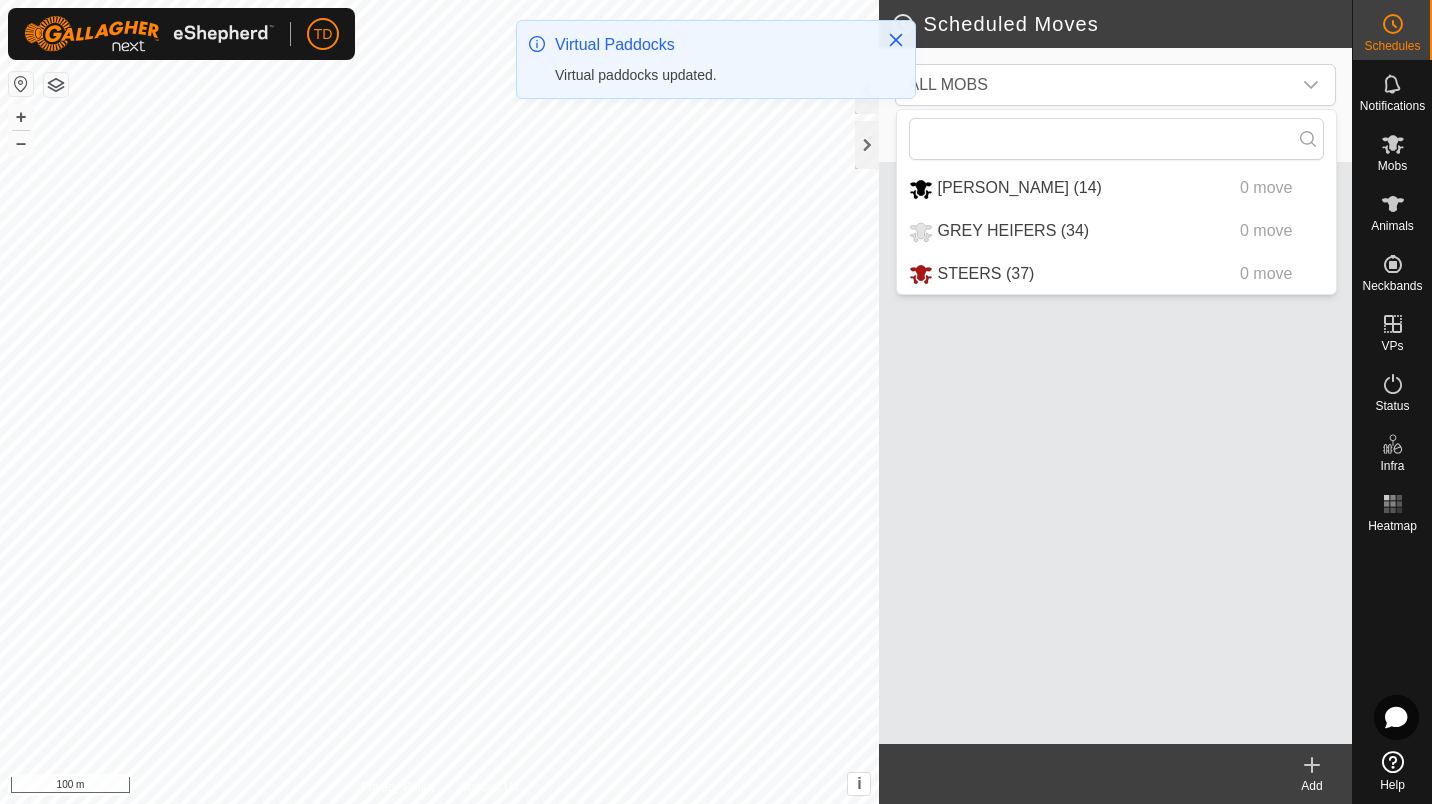 click on "GREY HEIFERS  (34) 0 move" at bounding box center (1116, 231) 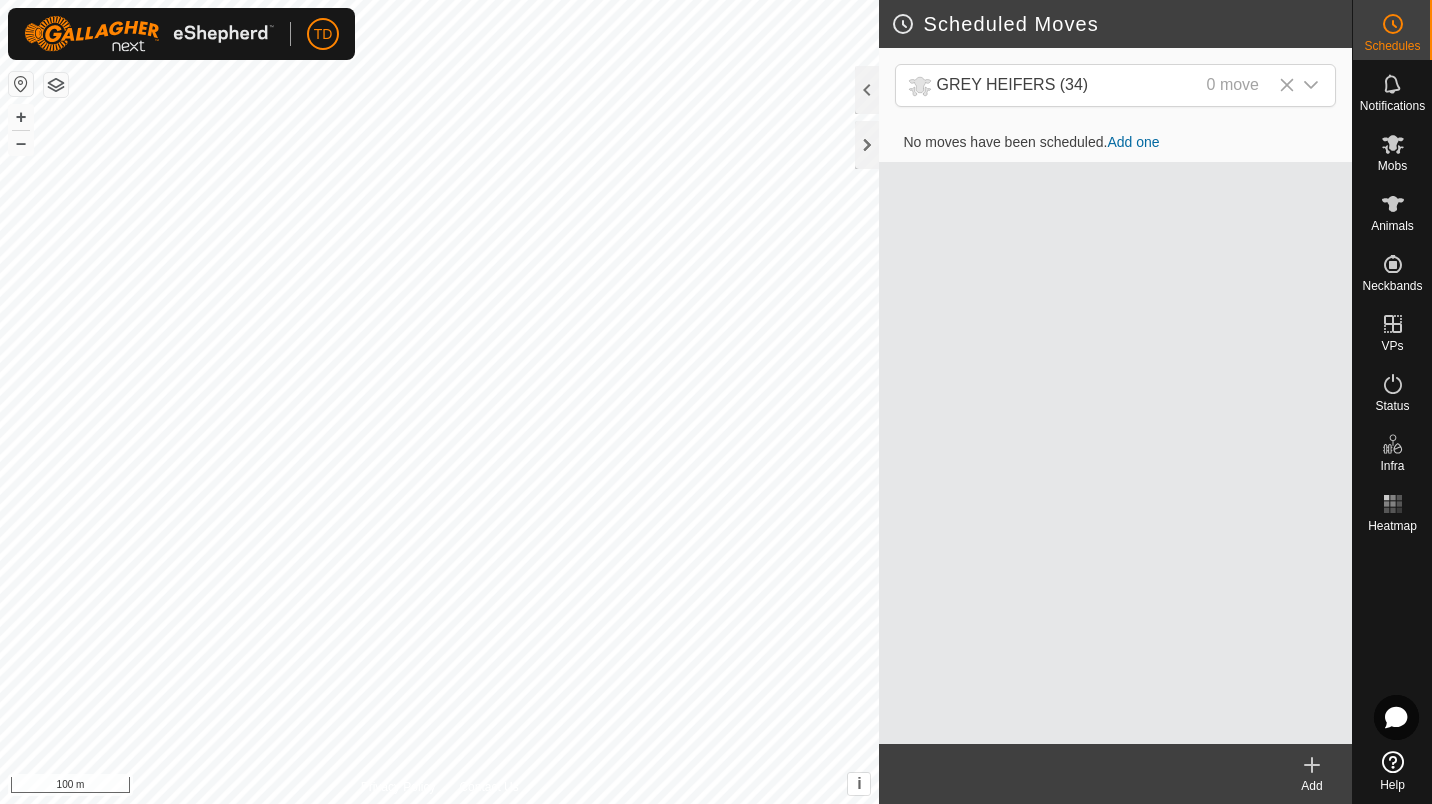 click on "Add one" at bounding box center [1133, 142] 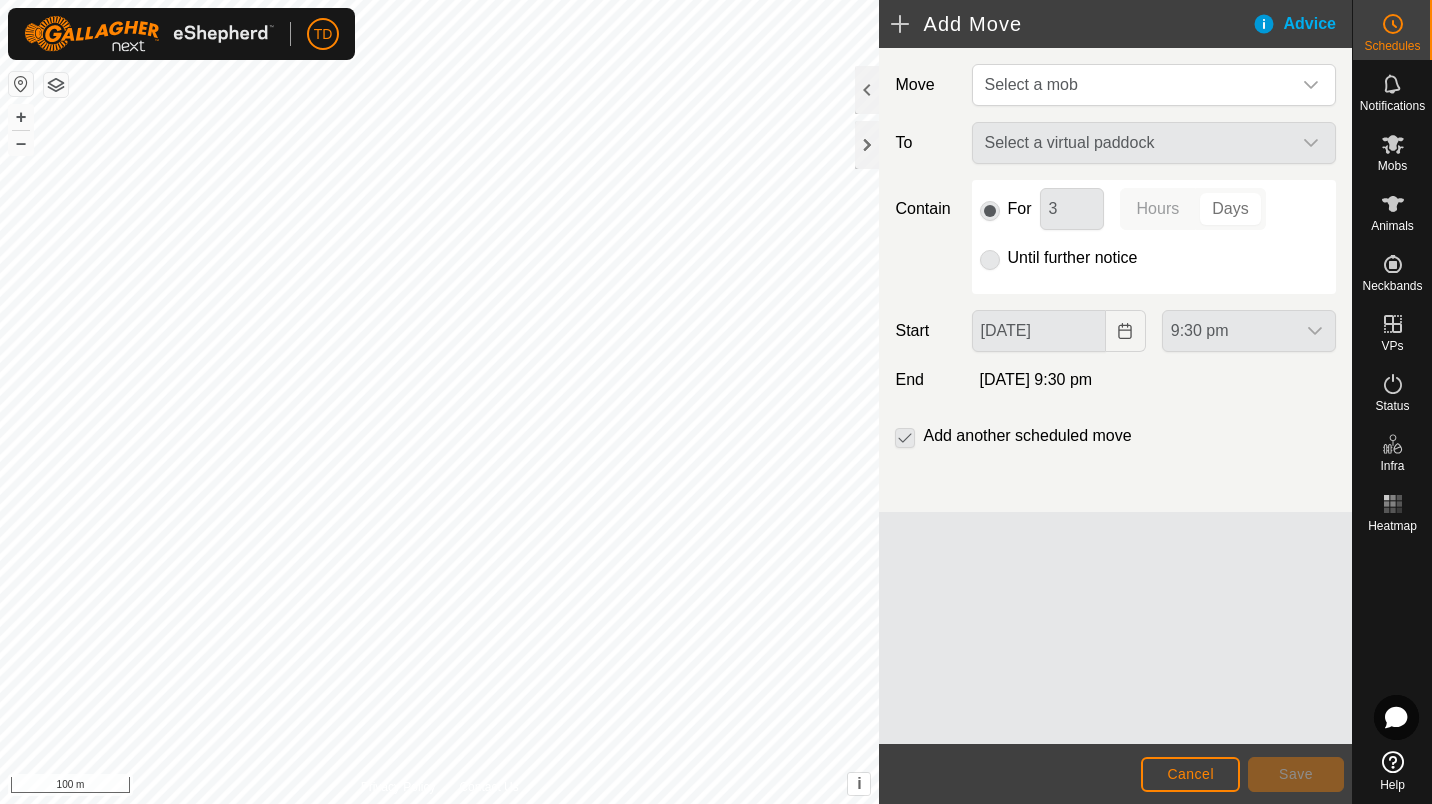 click 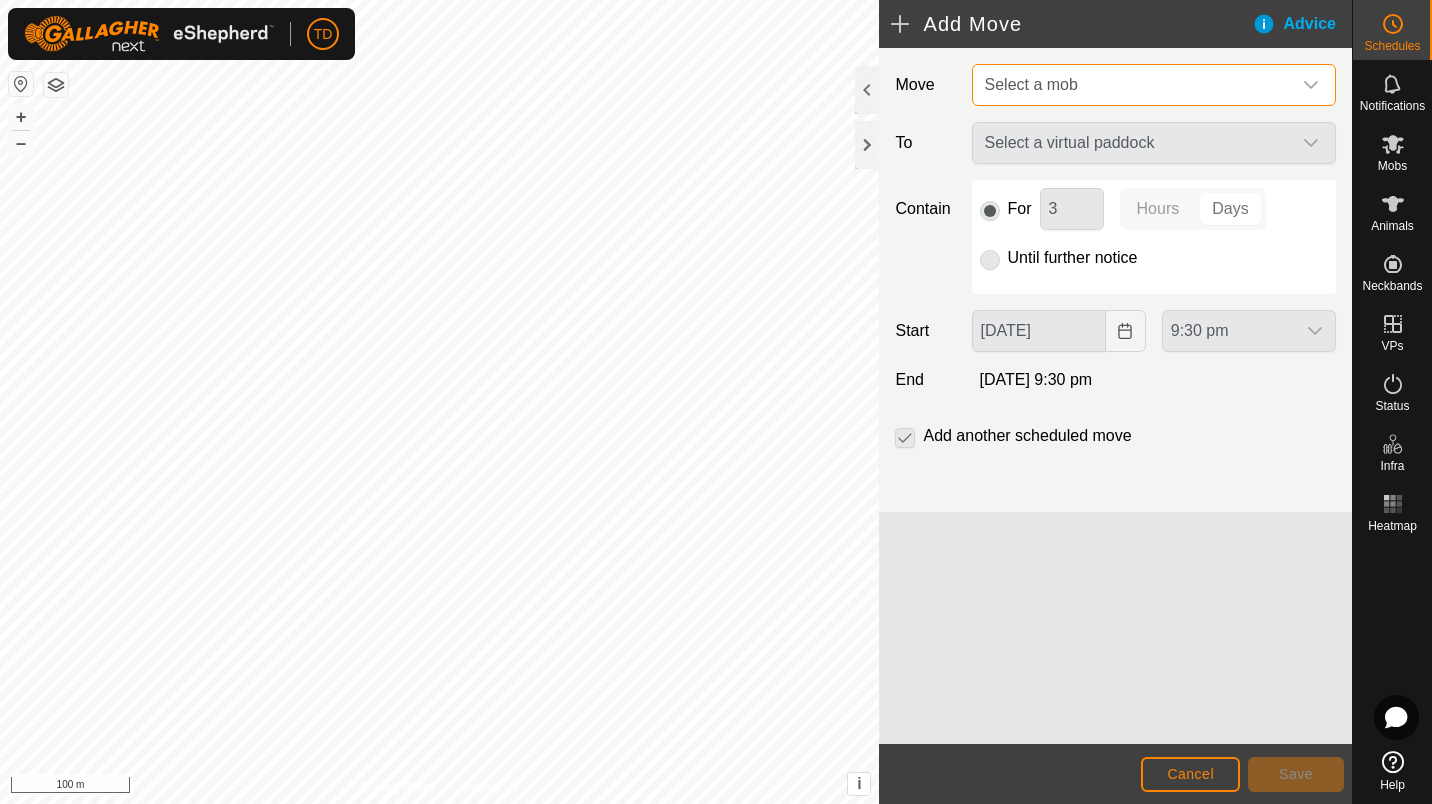 click on "Select a mob" at bounding box center (1031, 84) 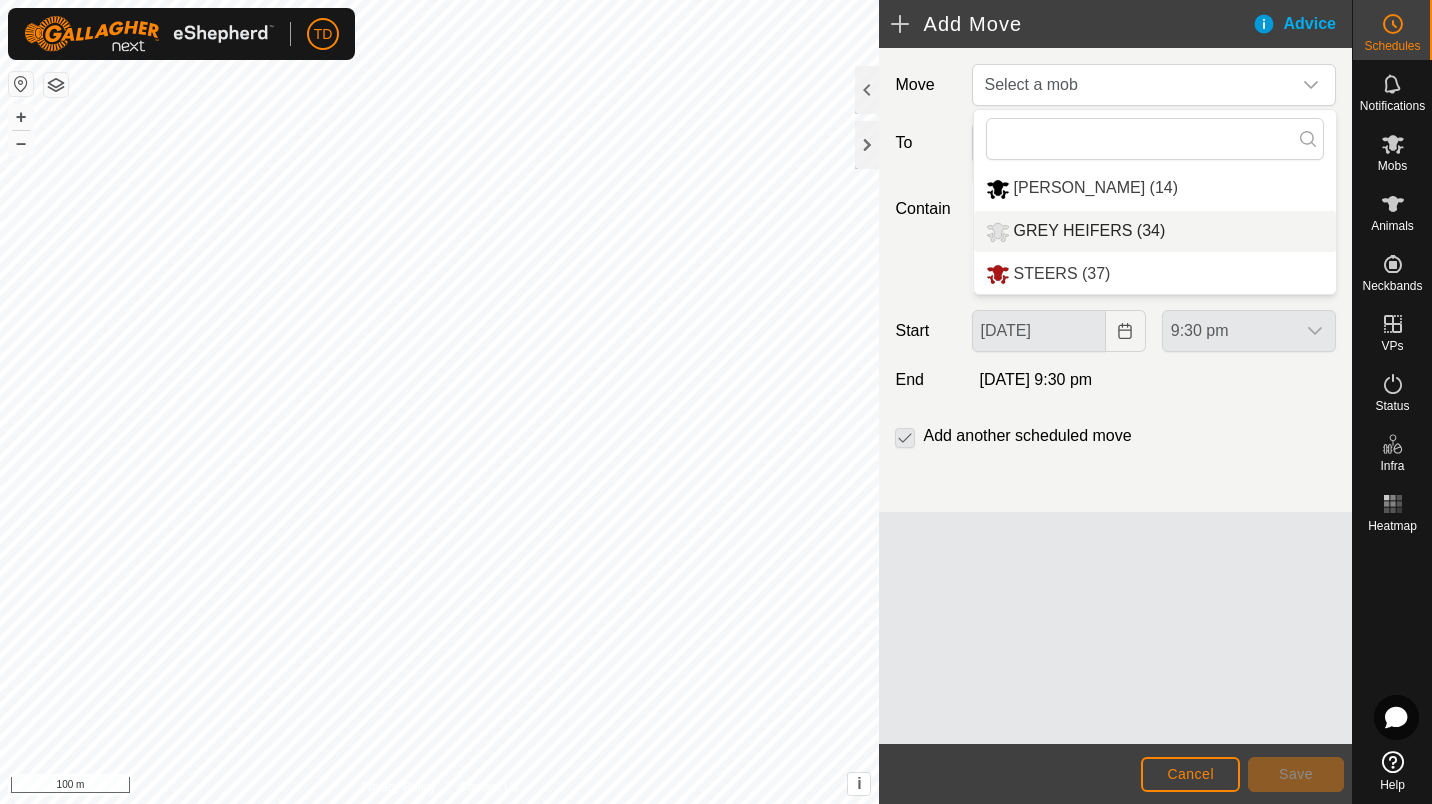 click on "GREY HEIFERS  (34)" at bounding box center (1155, 231) 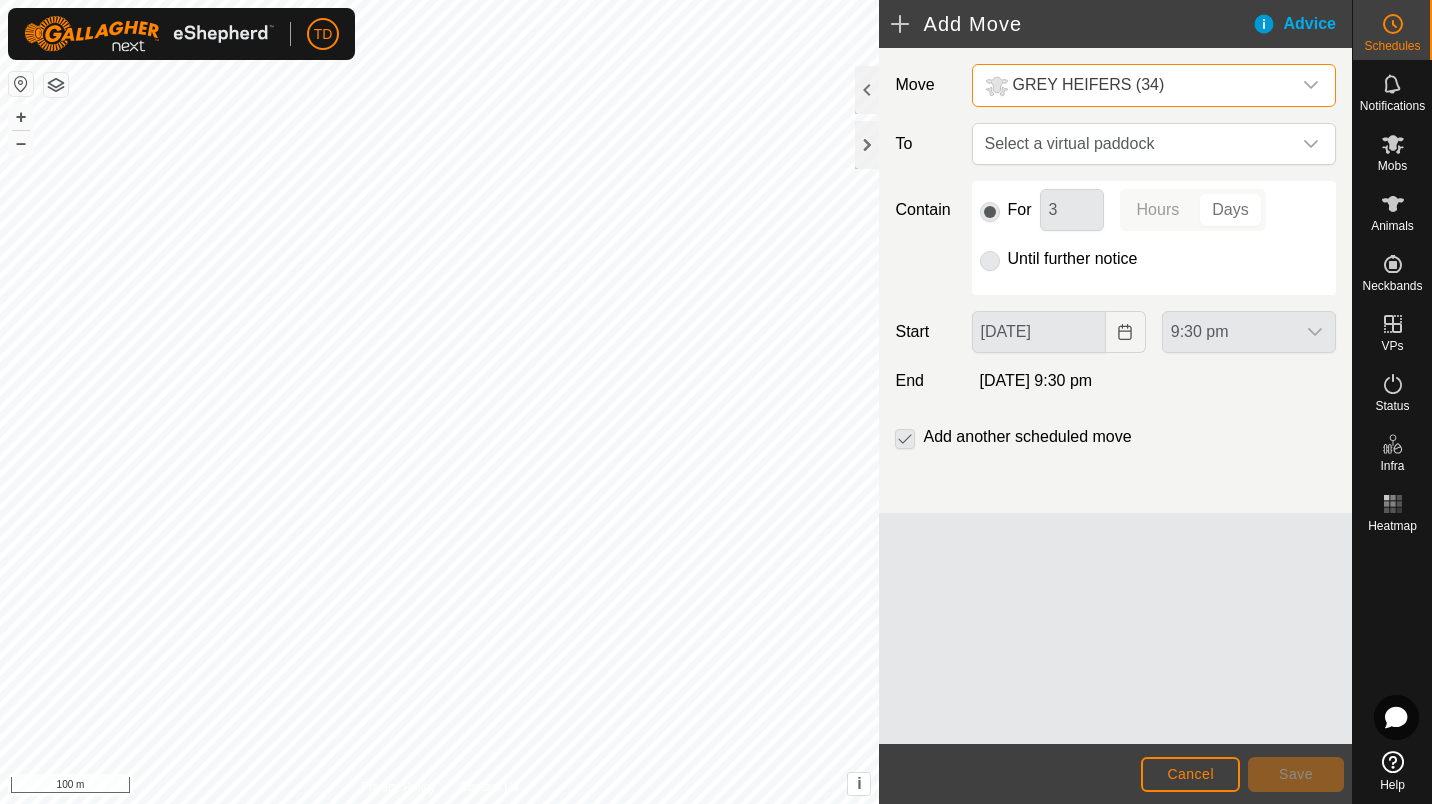 click on "Select a virtual paddock" at bounding box center (1134, 144) 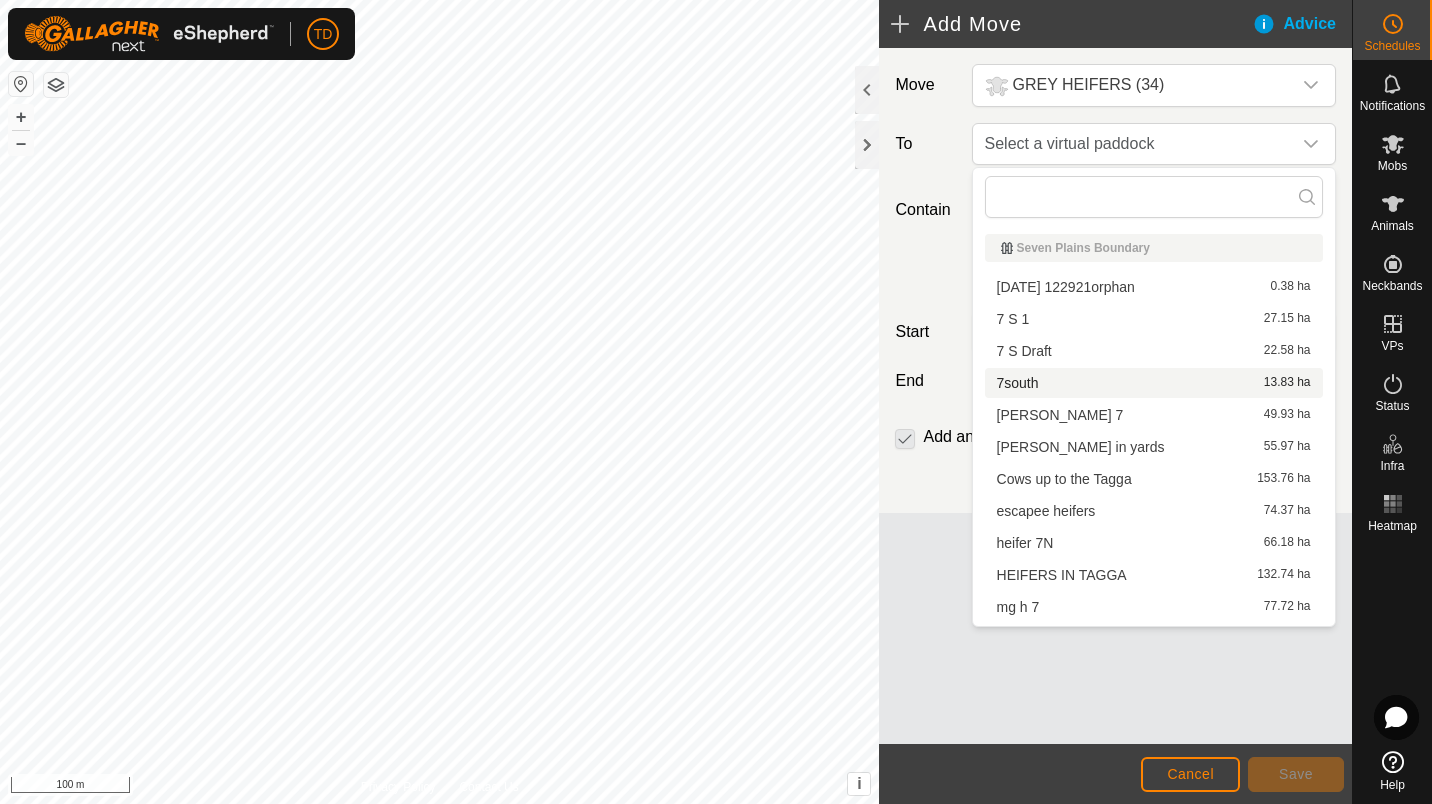 click on "7south  13.83 ha" at bounding box center [1154, 383] 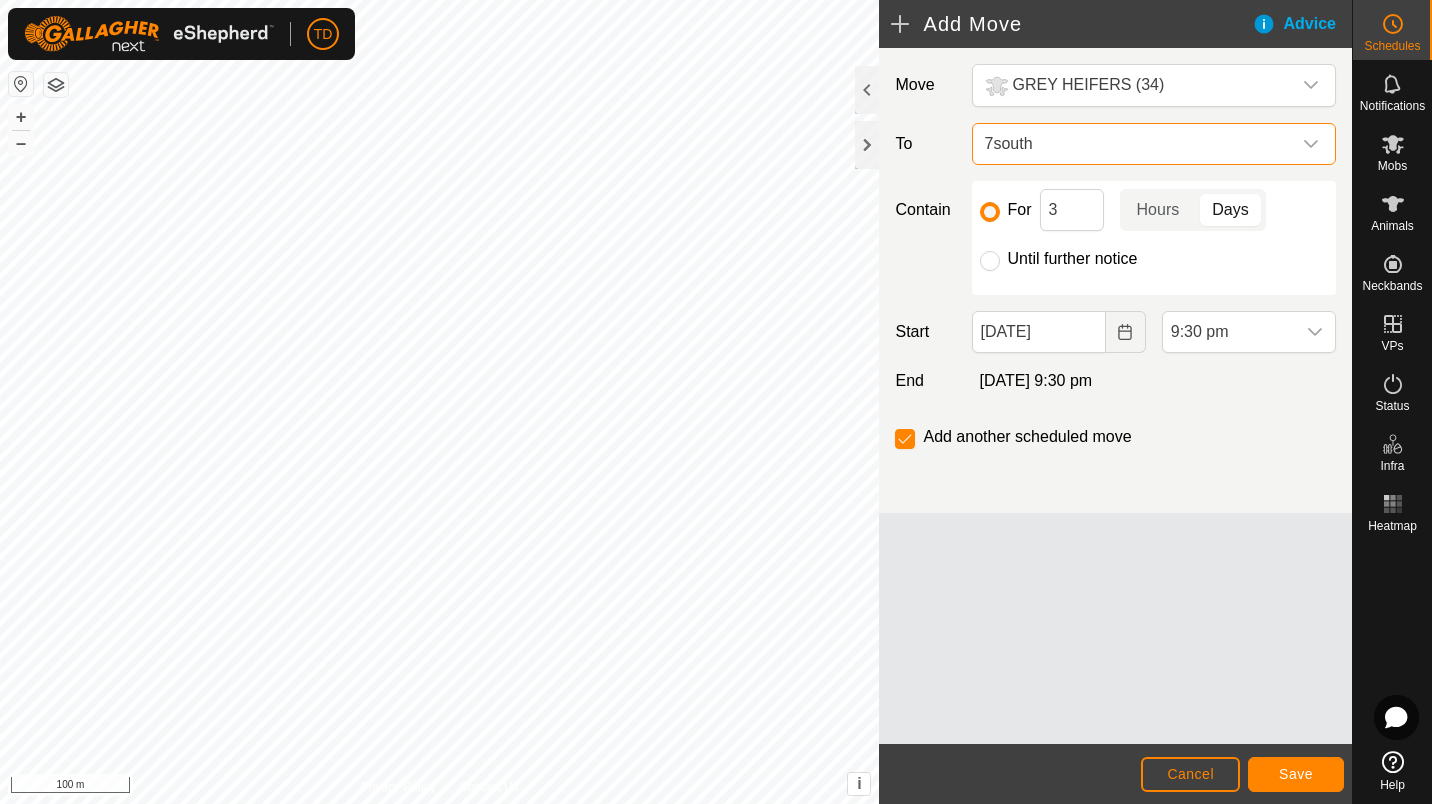 click on "Until further notice" at bounding box center [990, 261] 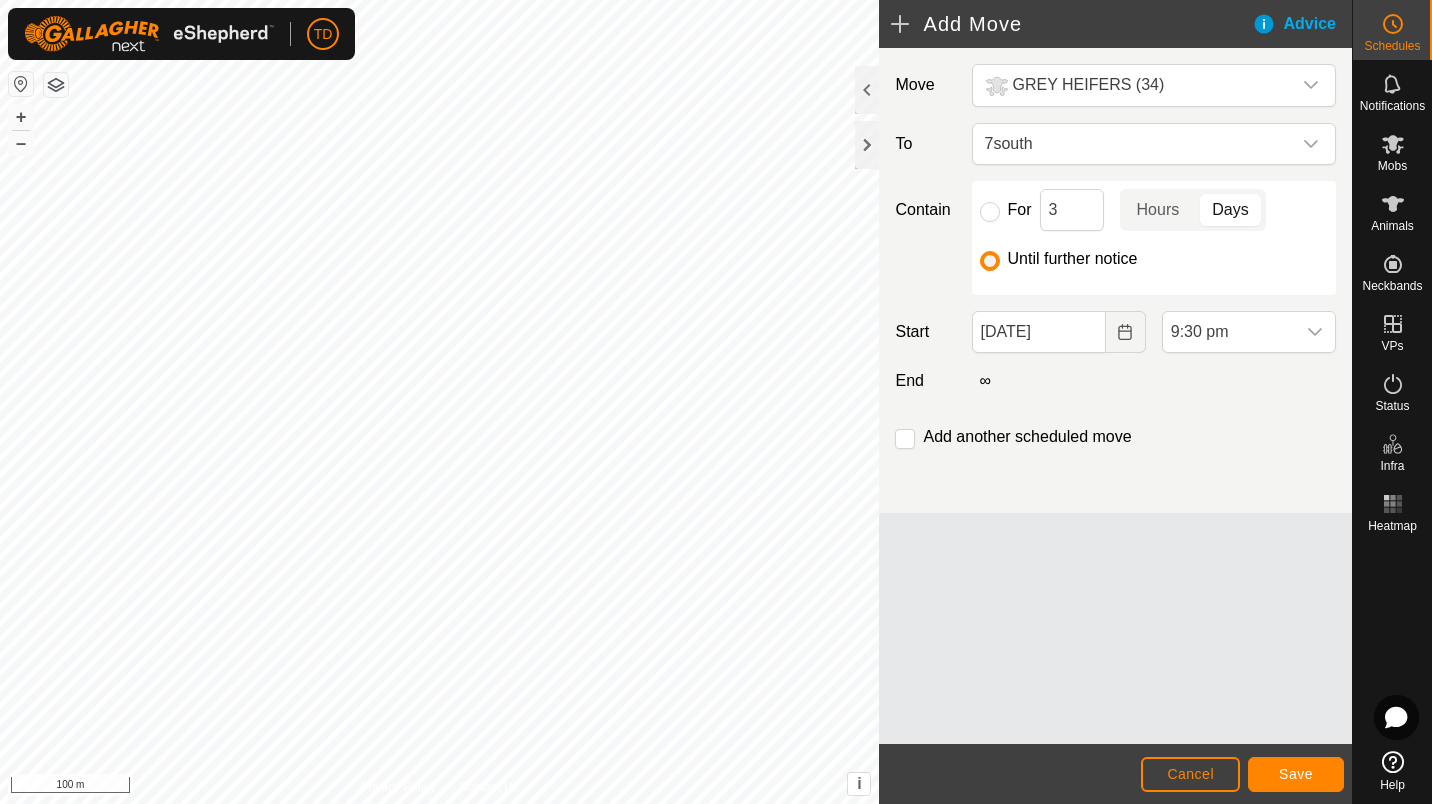 click 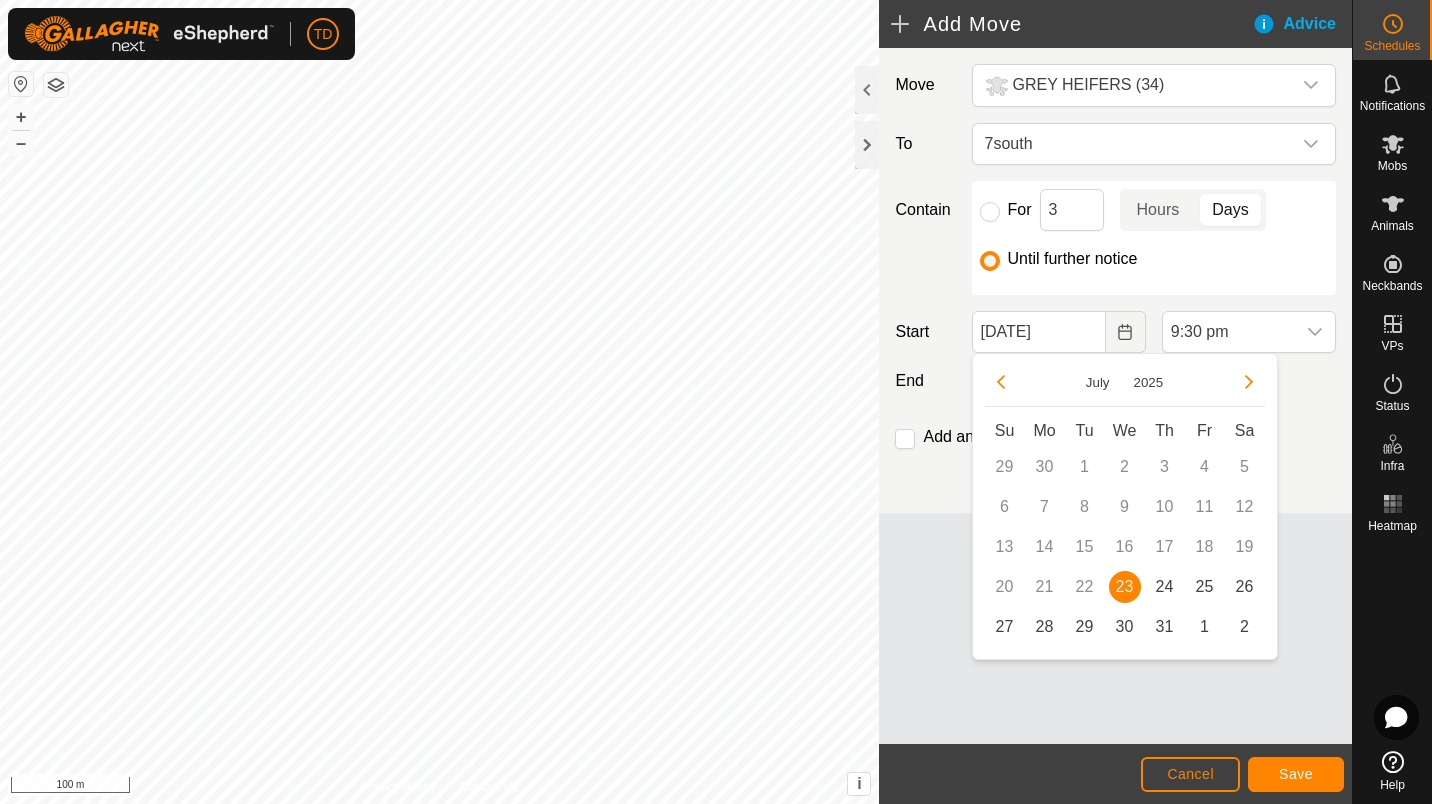 click on "24" at bounding box center (1165, 587) 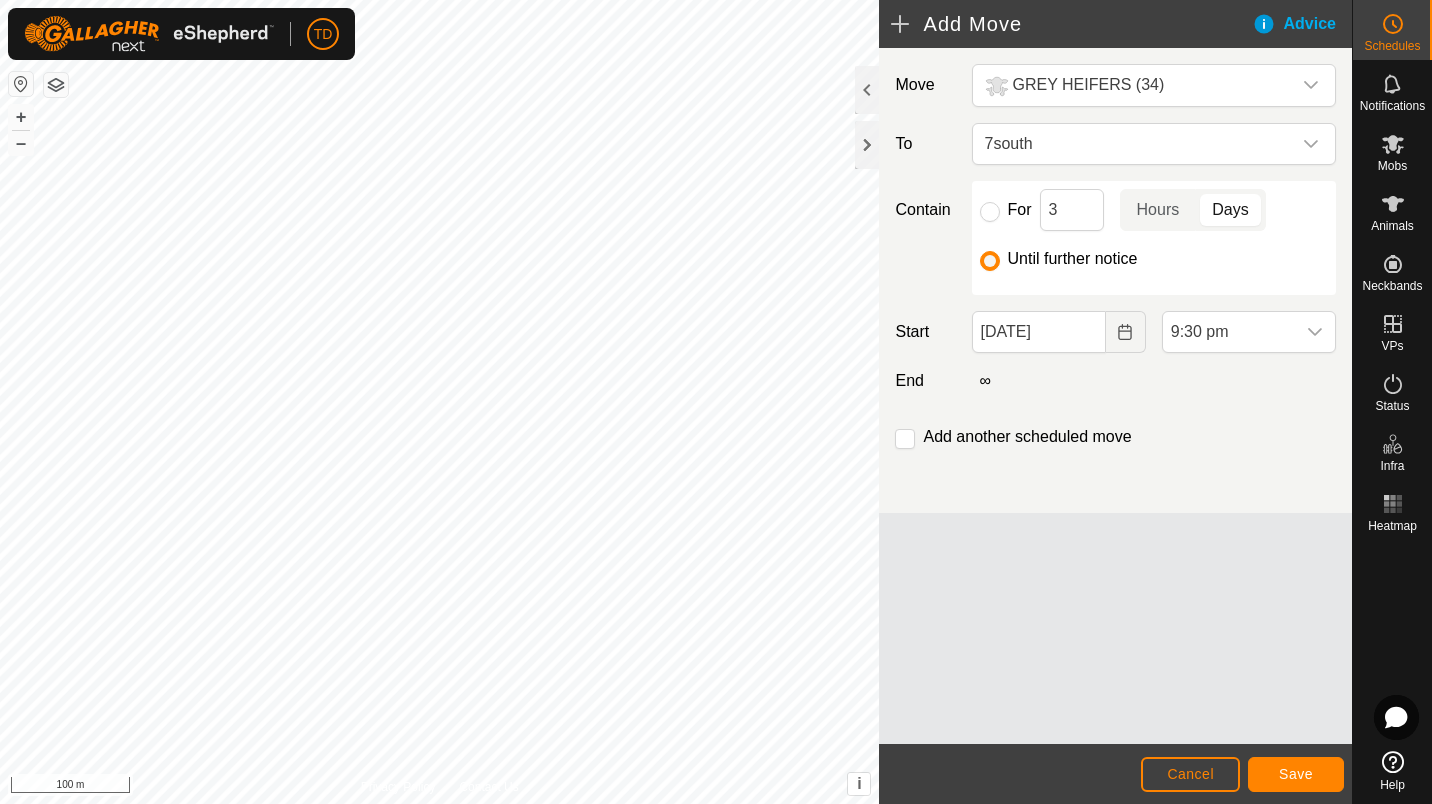 click 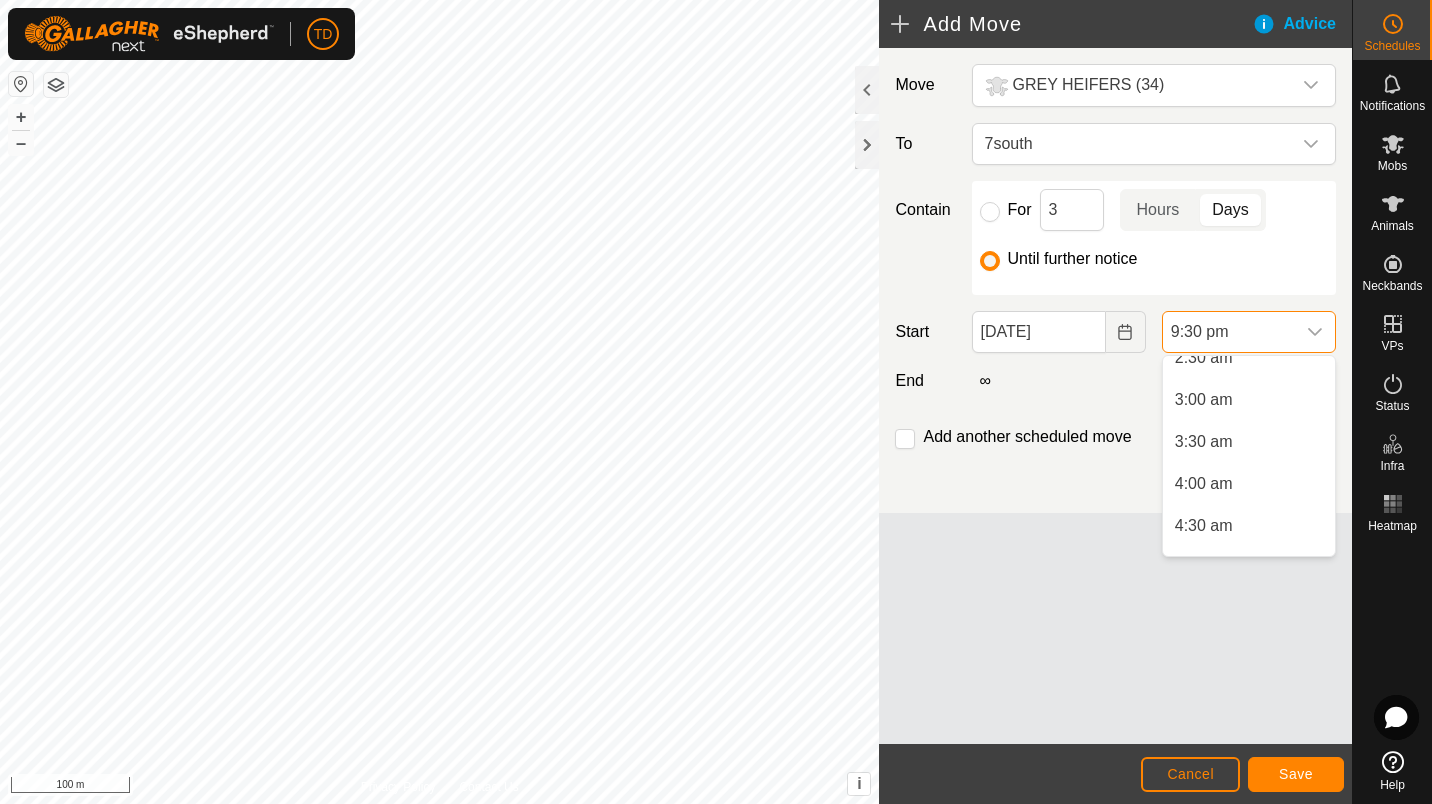 scroll, scrollTop: 226, scrollLeft: 0, axis: vertical 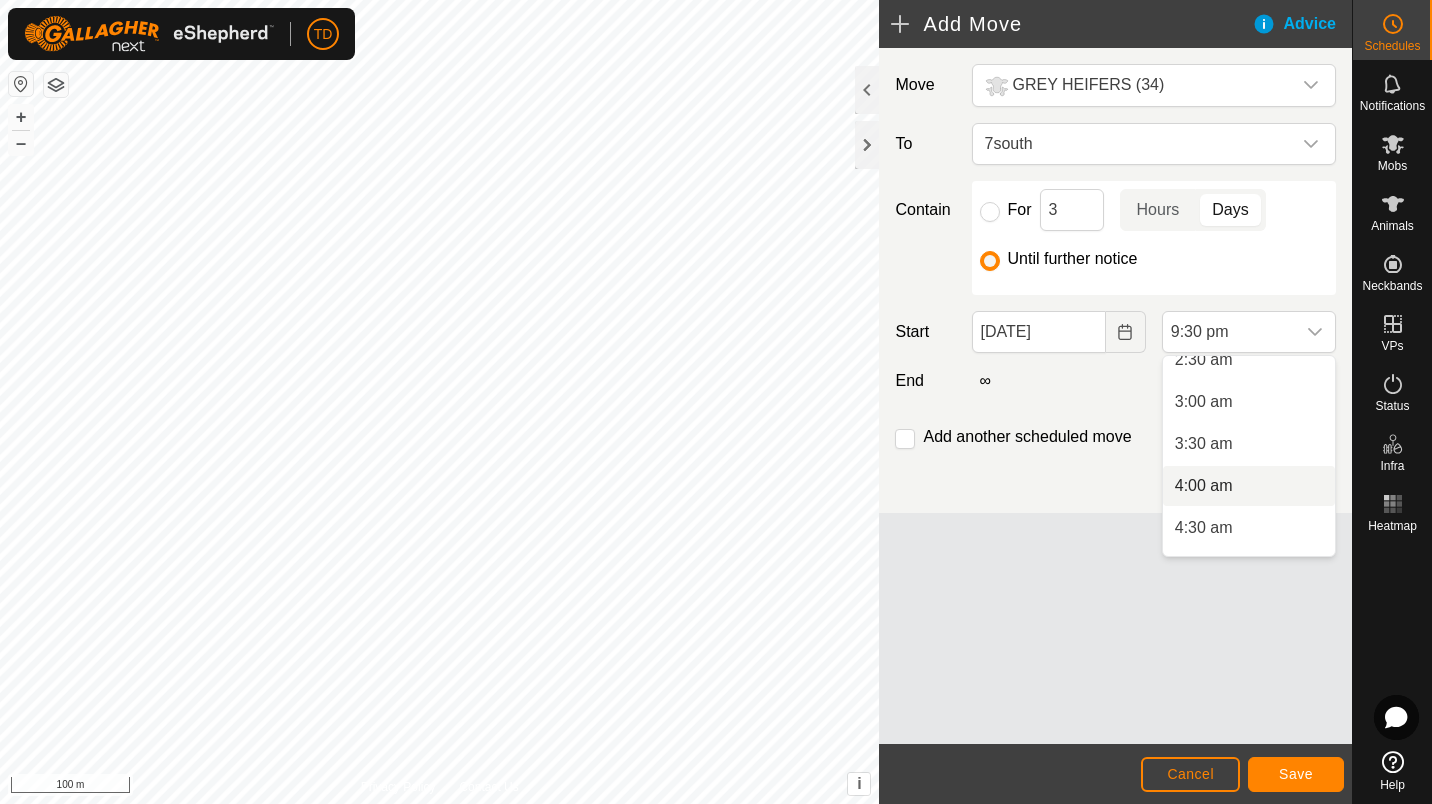 click on "4:00 am" at bounding box center [1249, 486] 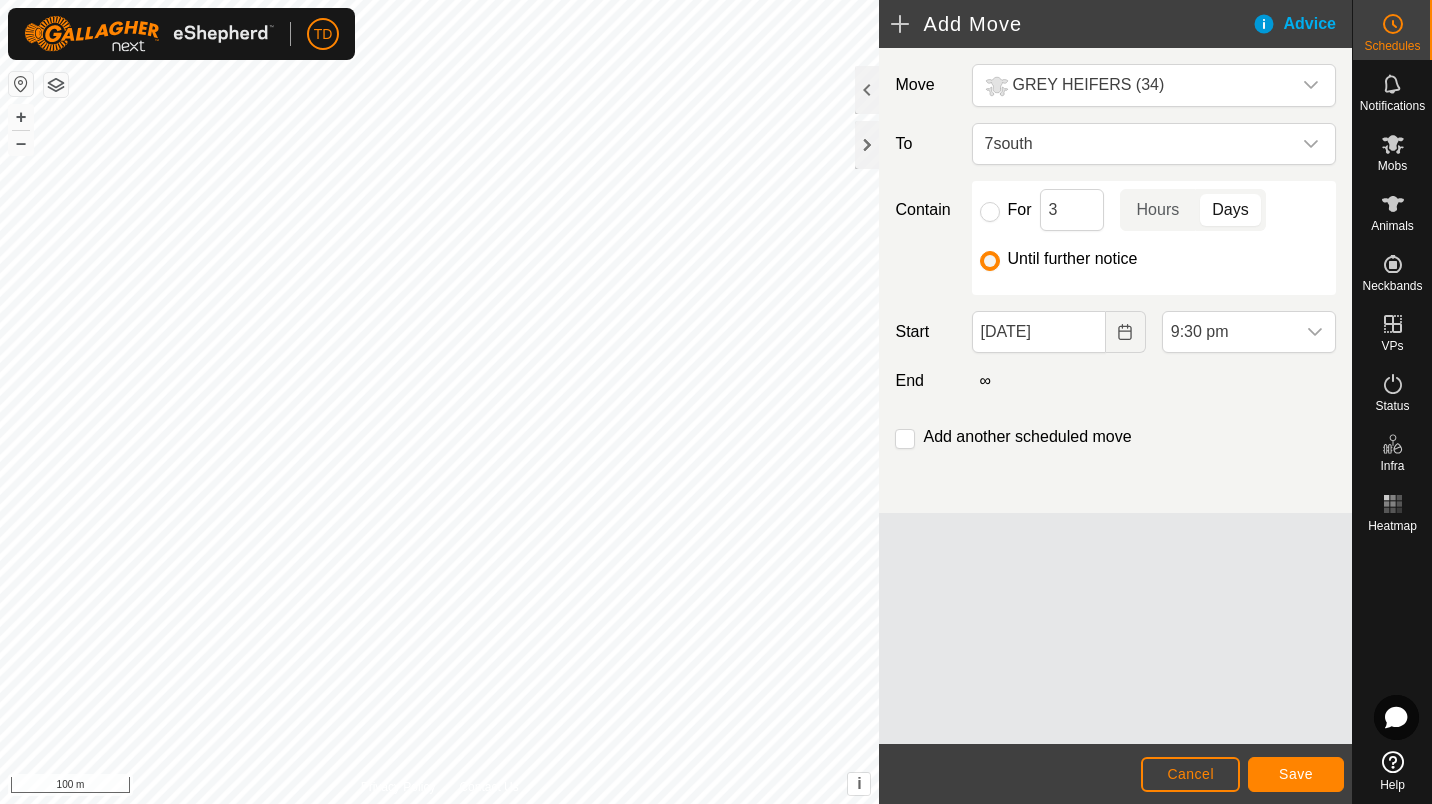scroll, scrollTop: 1646, scrollLeft: 0, axis: vertical 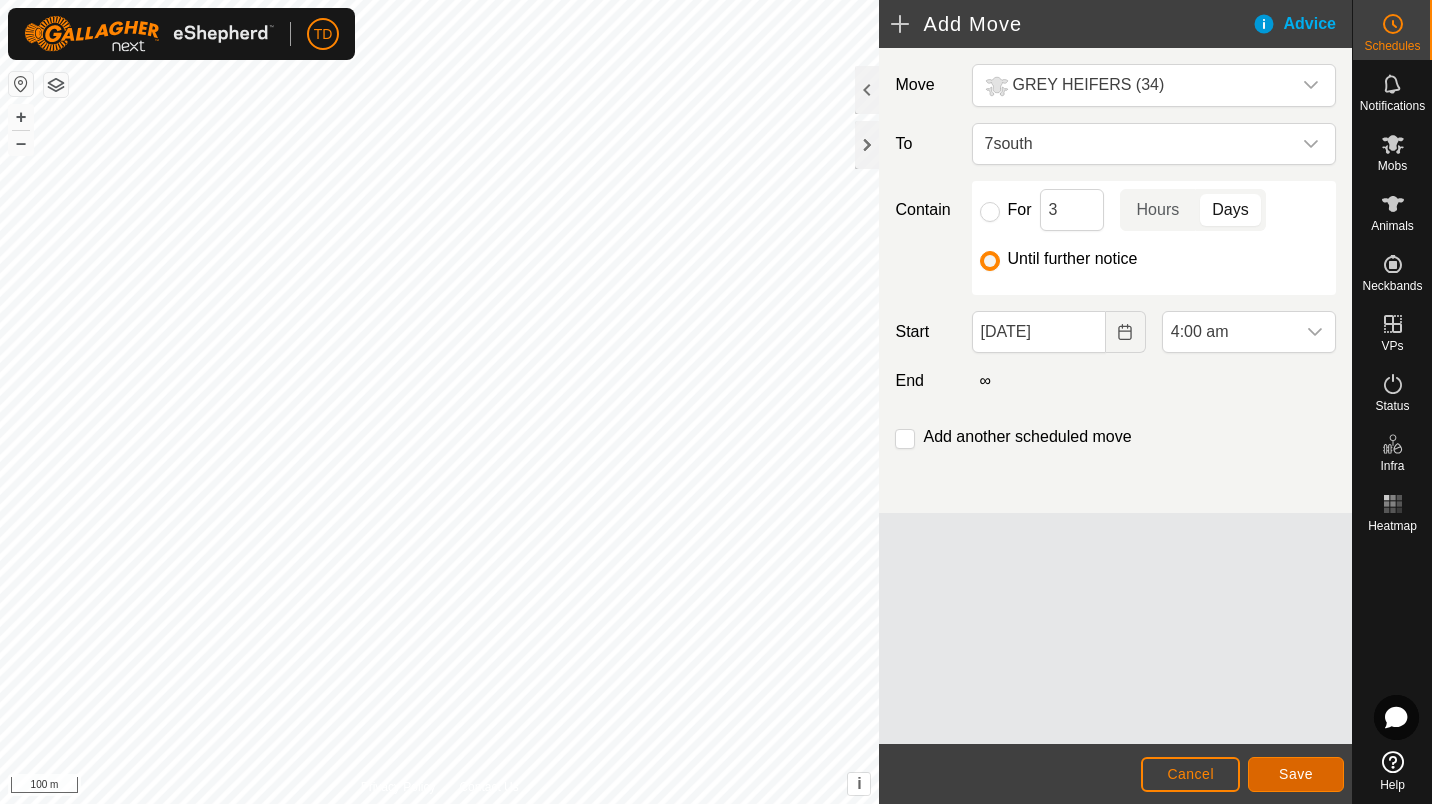 click on "Save" 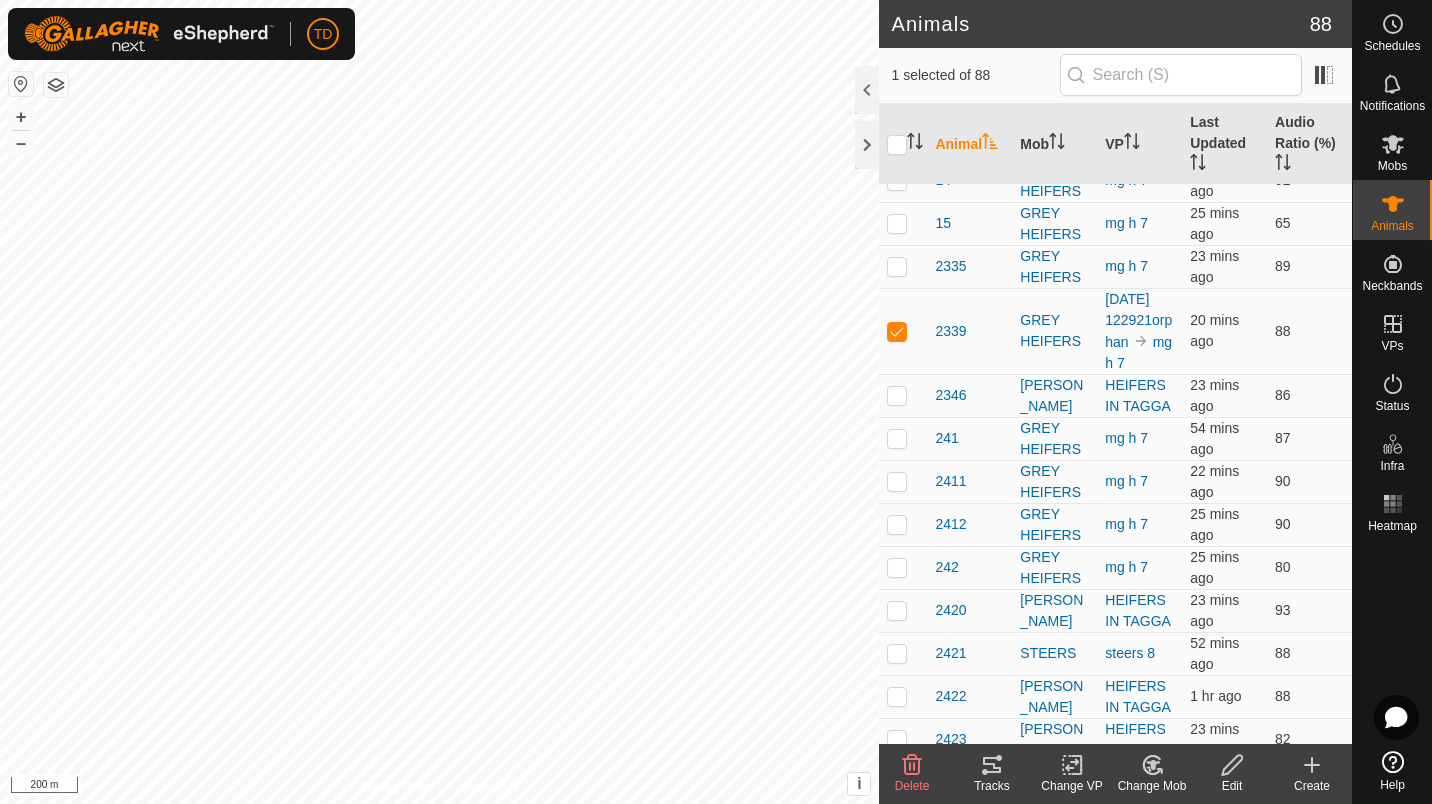 scroll, scrollTop: 0, scrollLeft: 0, axis: both 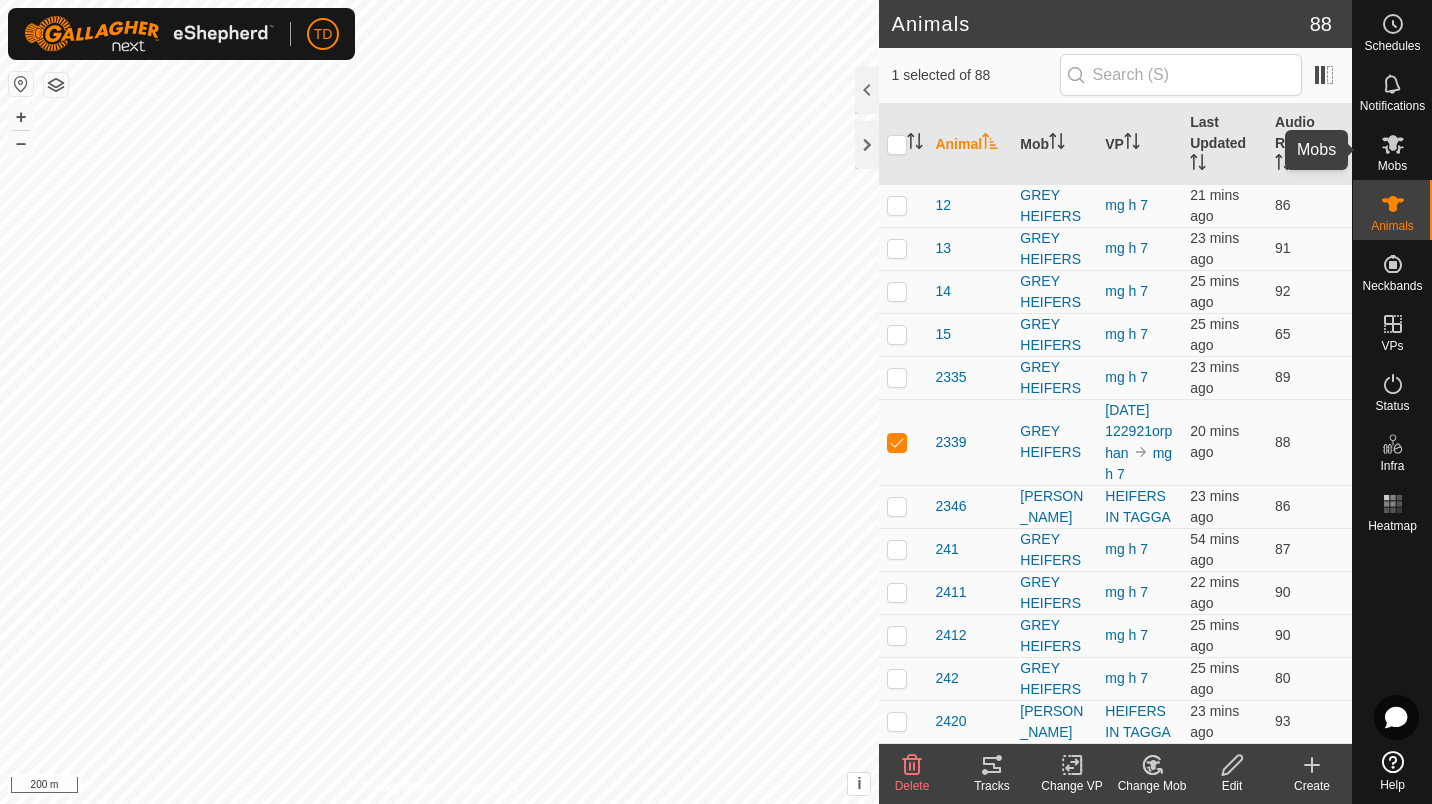 click at bounding box center (1393, 144) 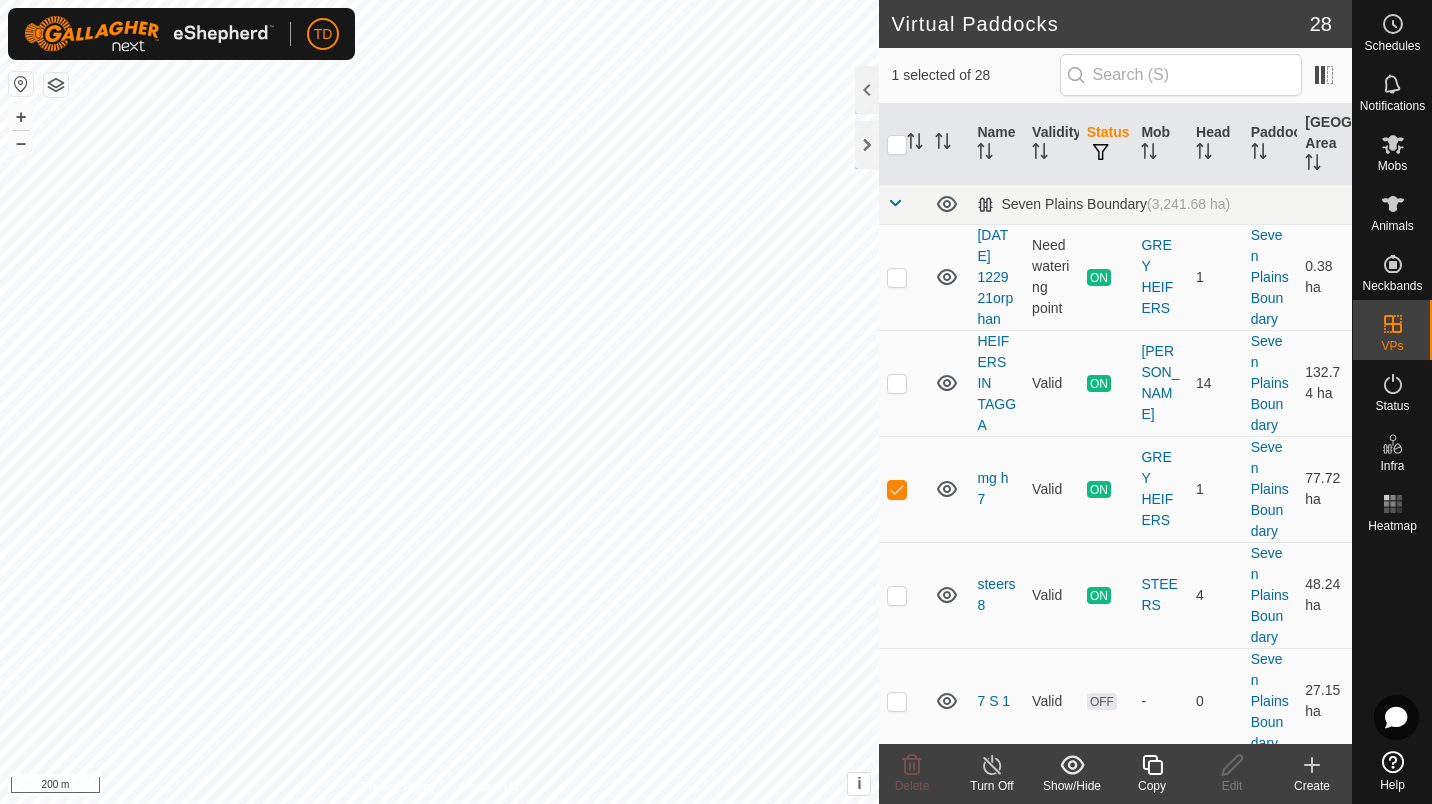checkbox on "false" 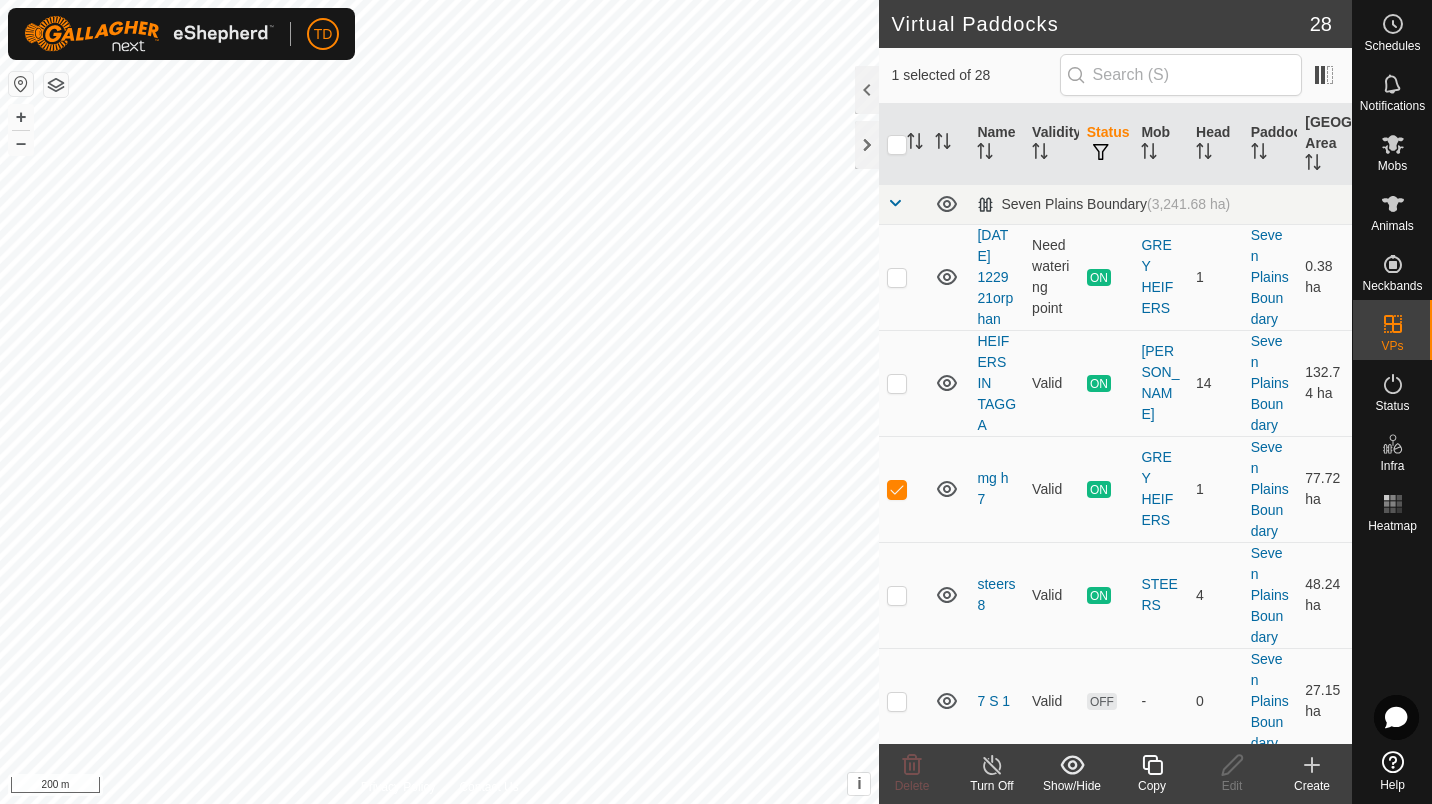 checkbox on "true" 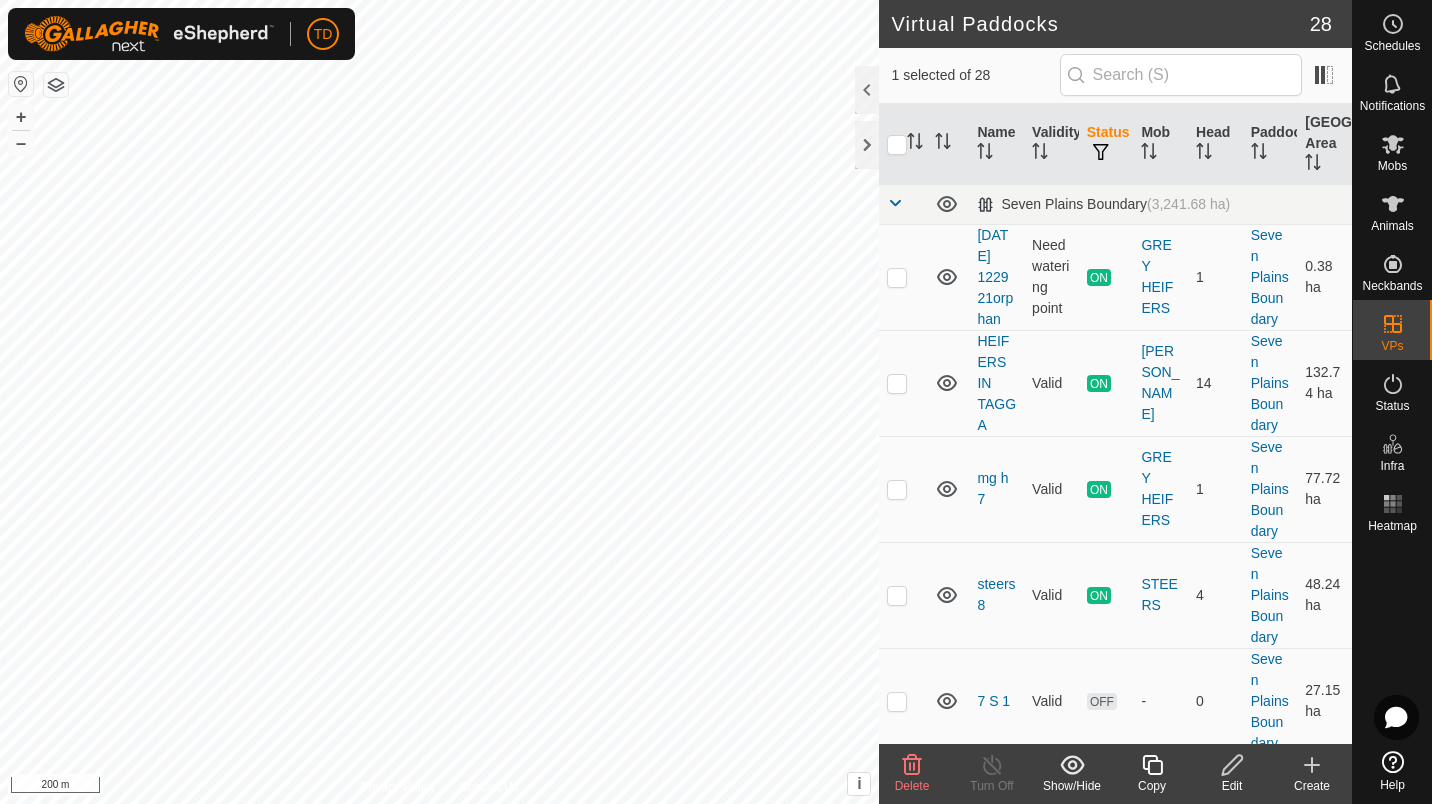 checkbox on "true" 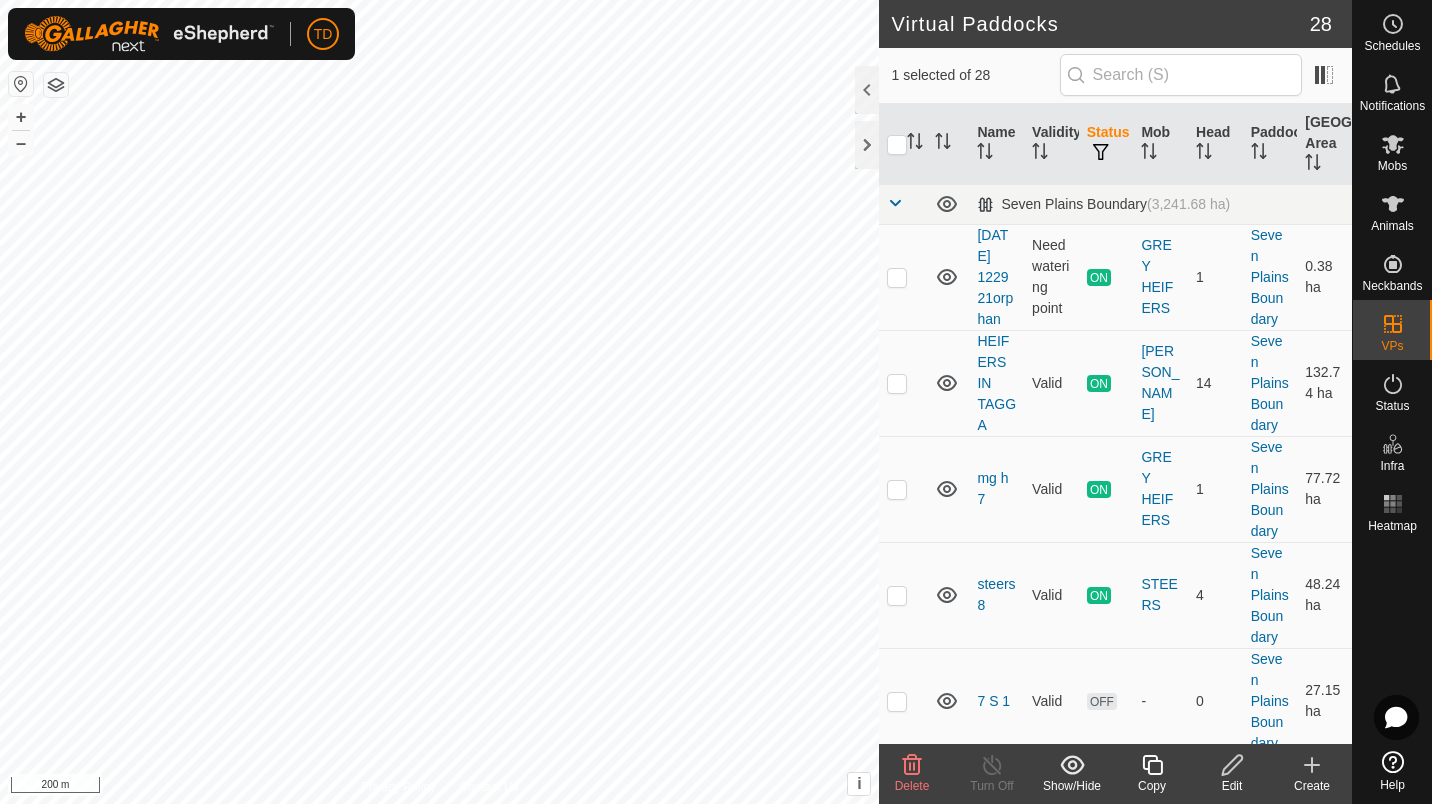 checkbox on "false" 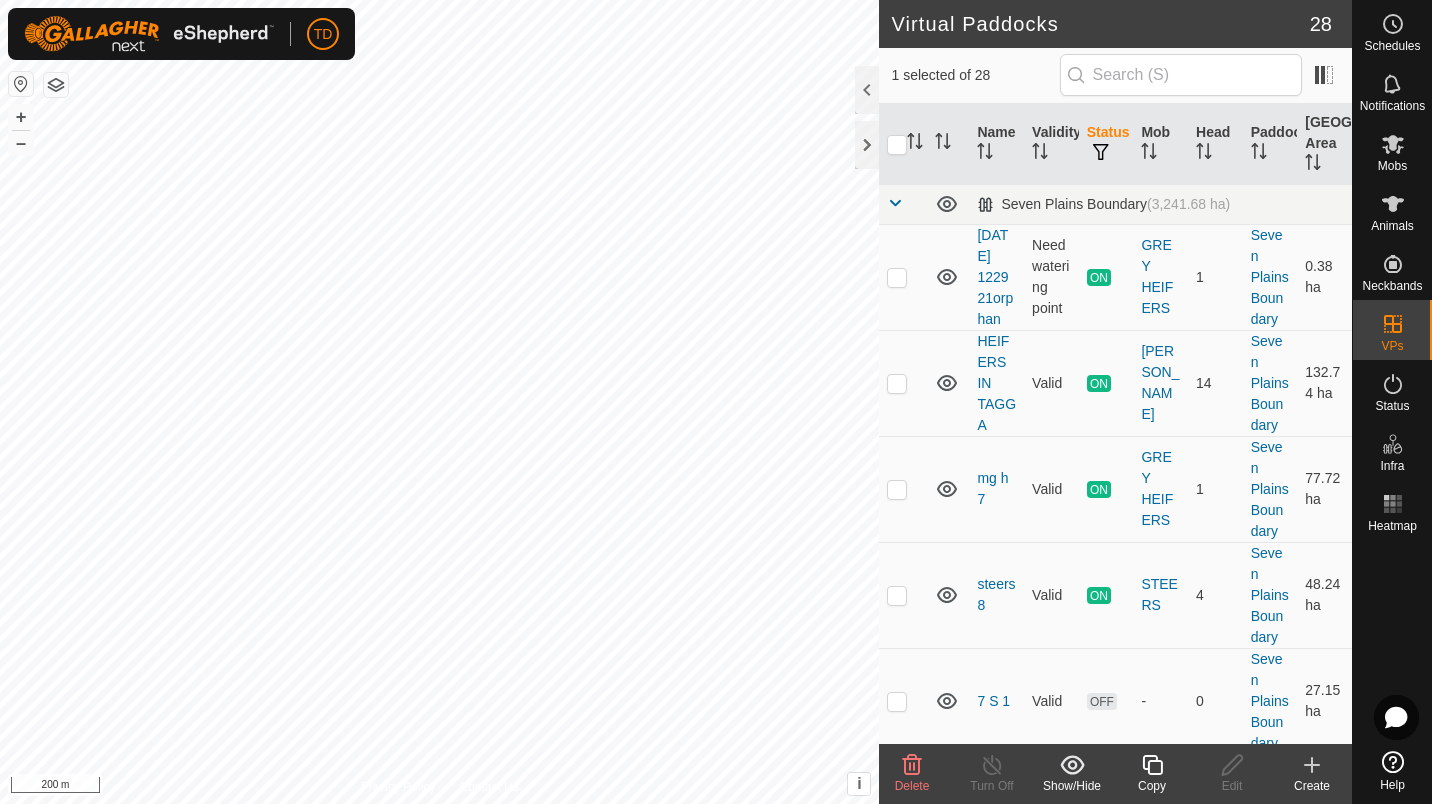 checkbox on "true" 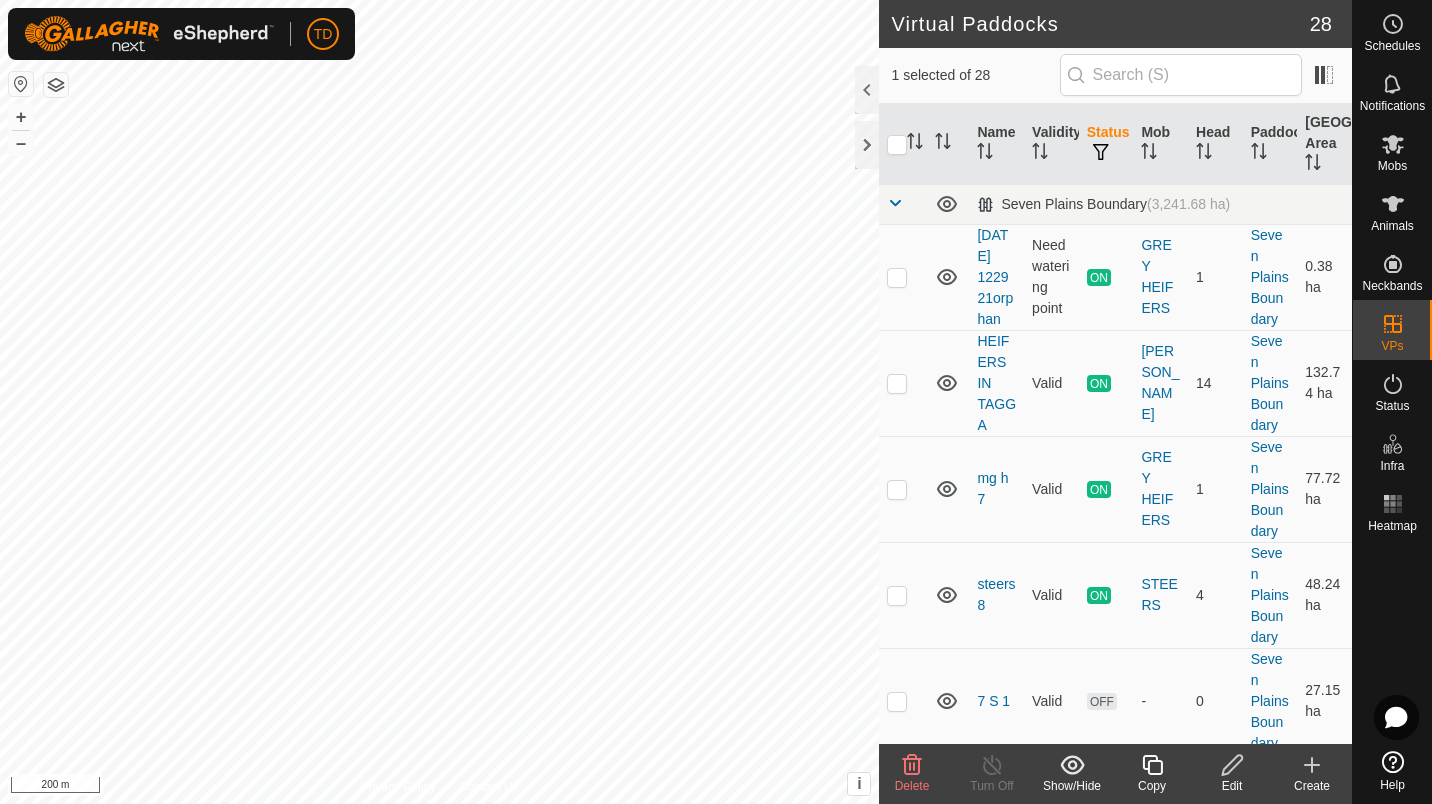 checkbox on "true" 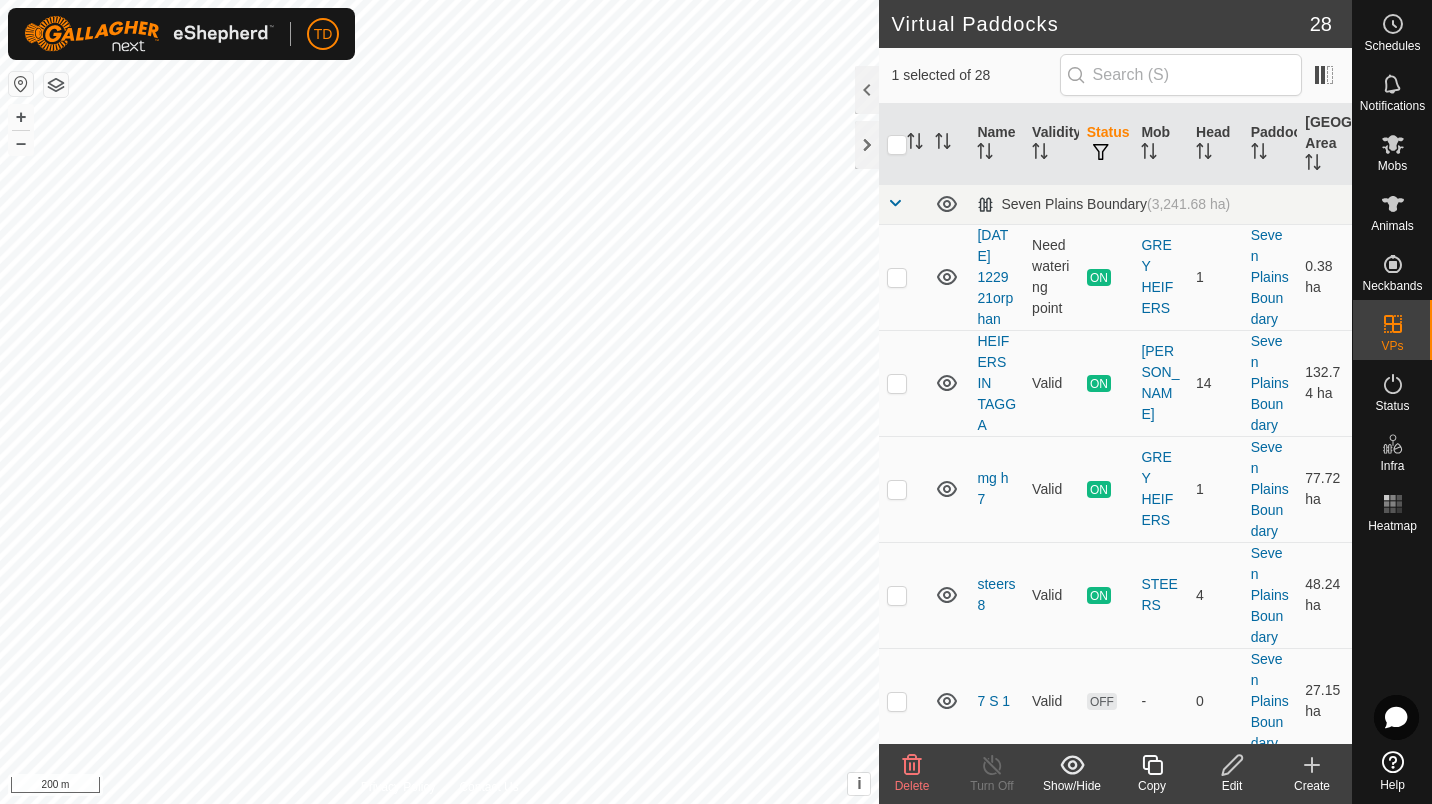checkbox on "false" 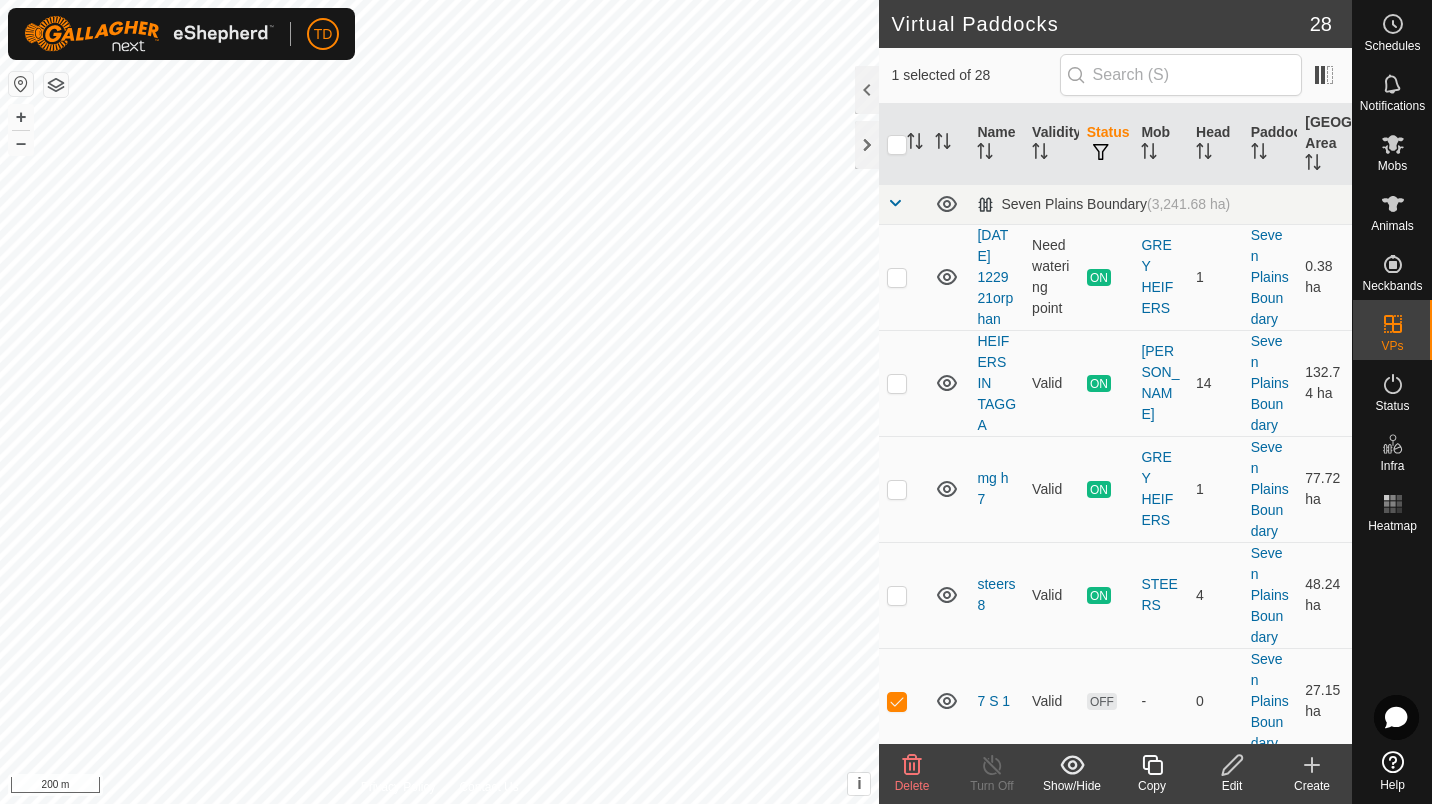 checkbox on "false" 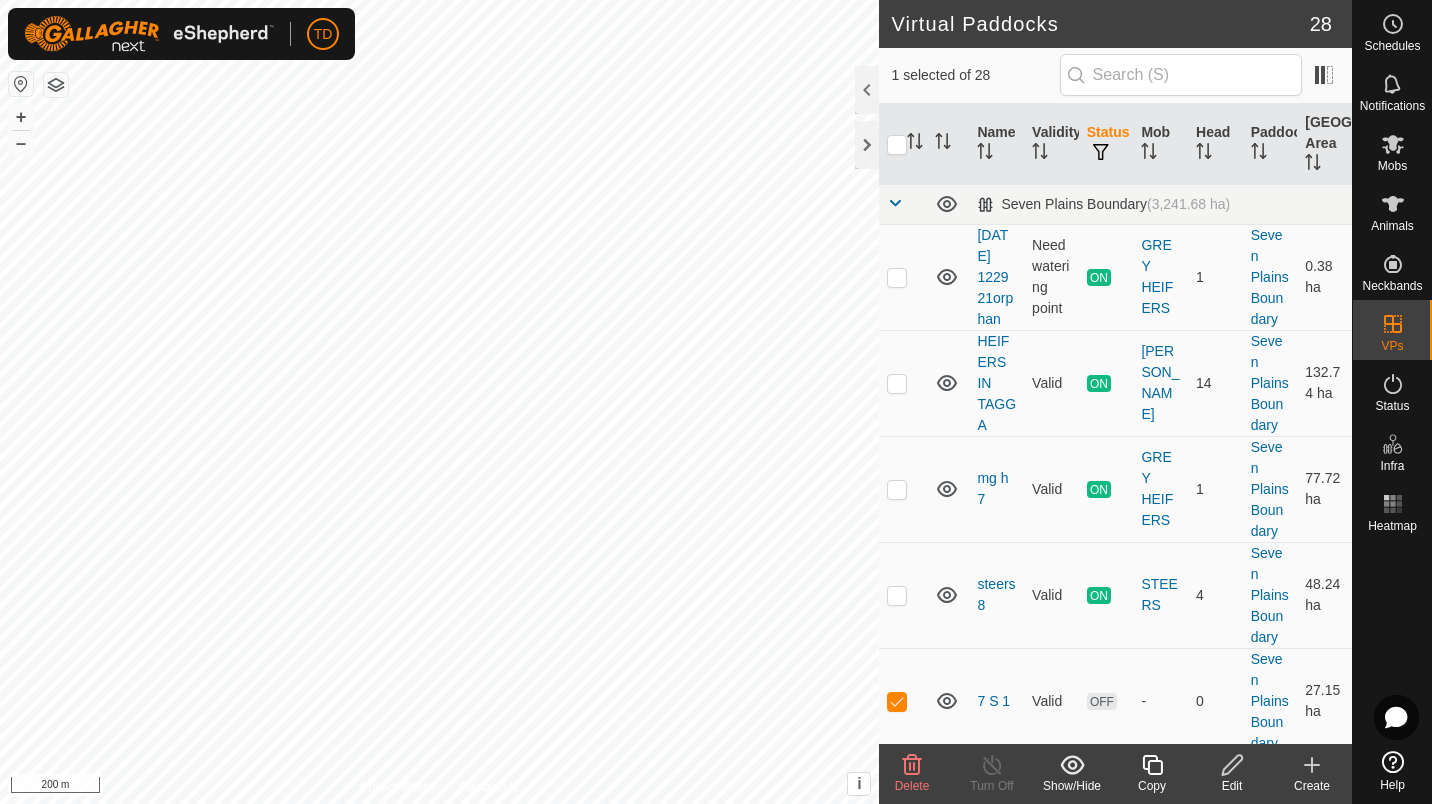 checkbox on "true" 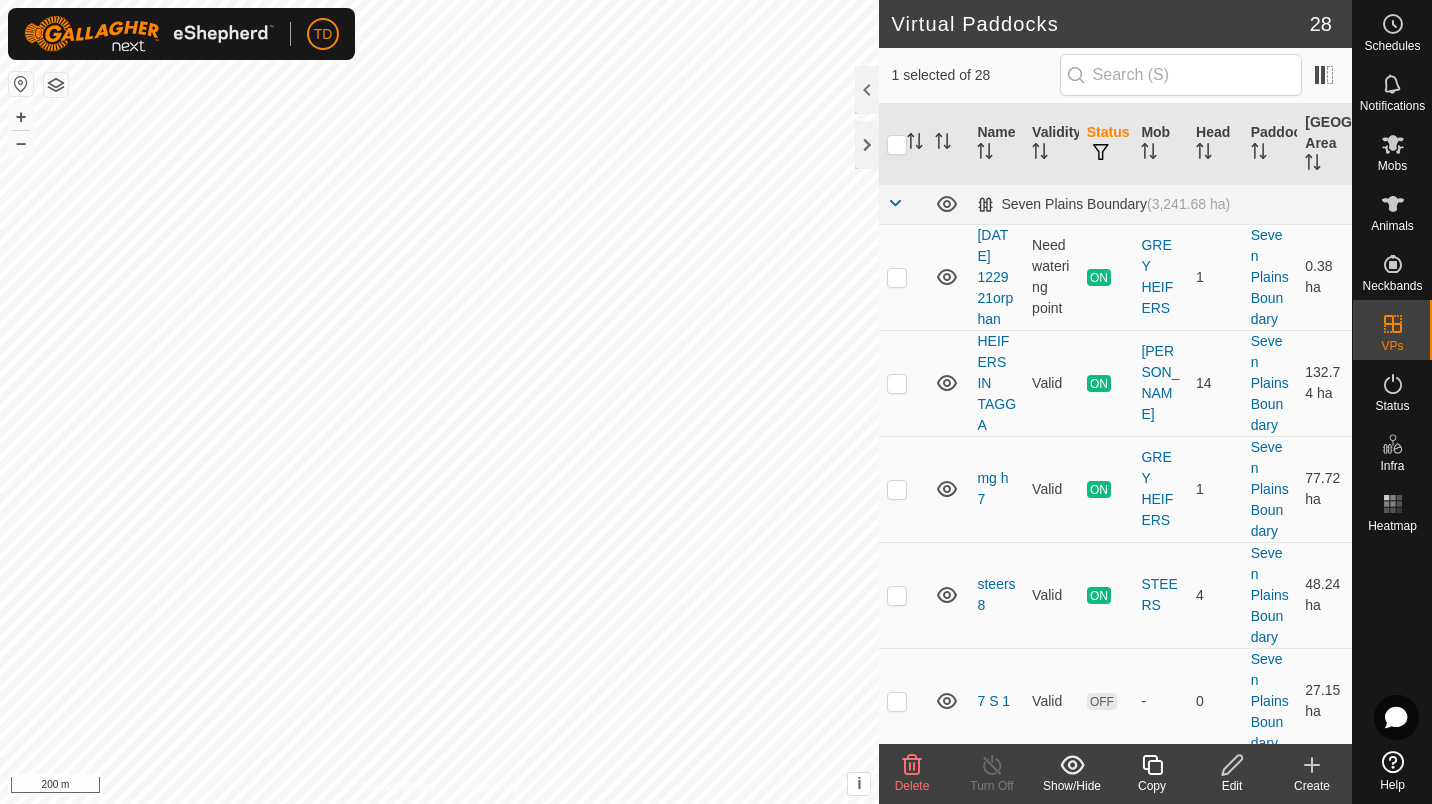checkbox on "true" 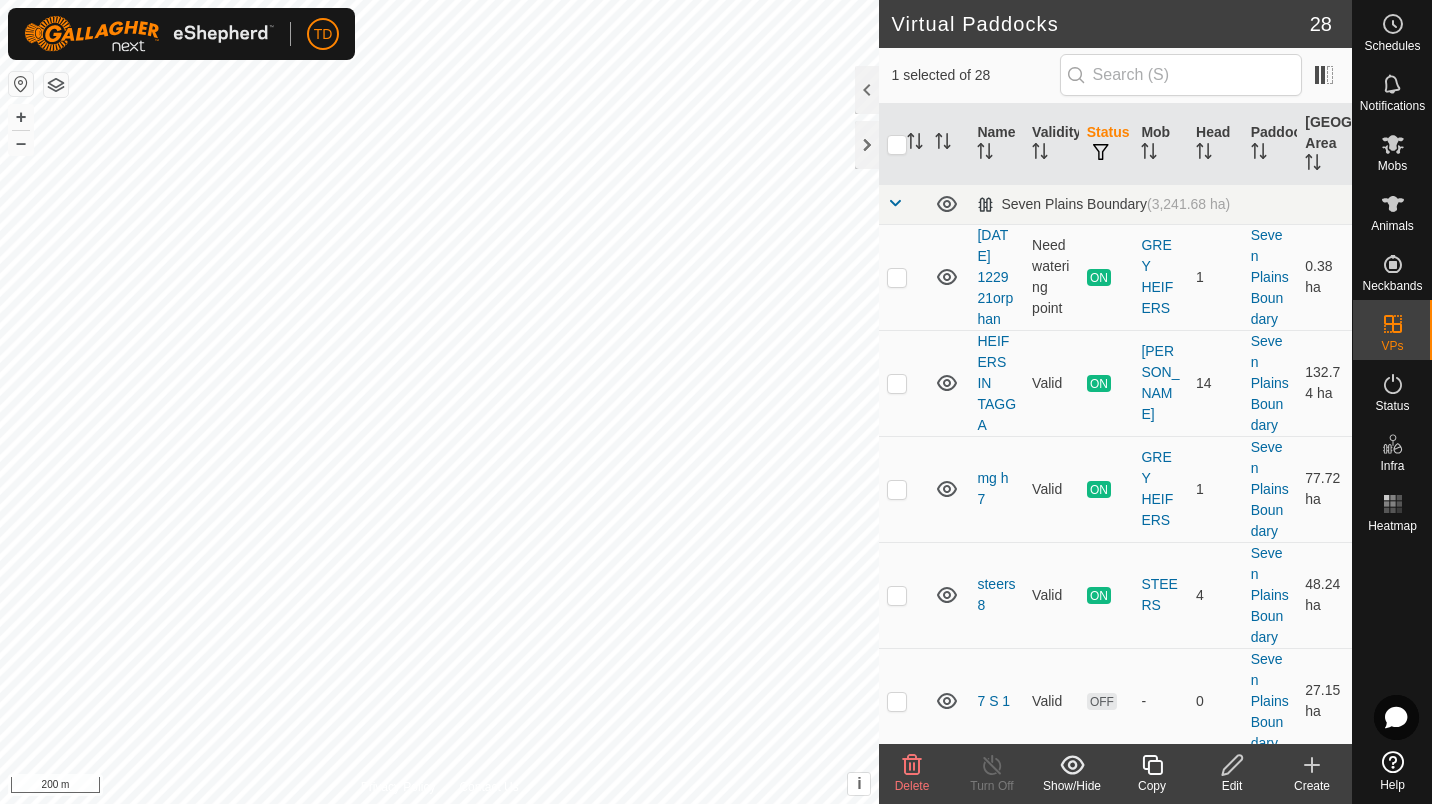 checkbox on "false" 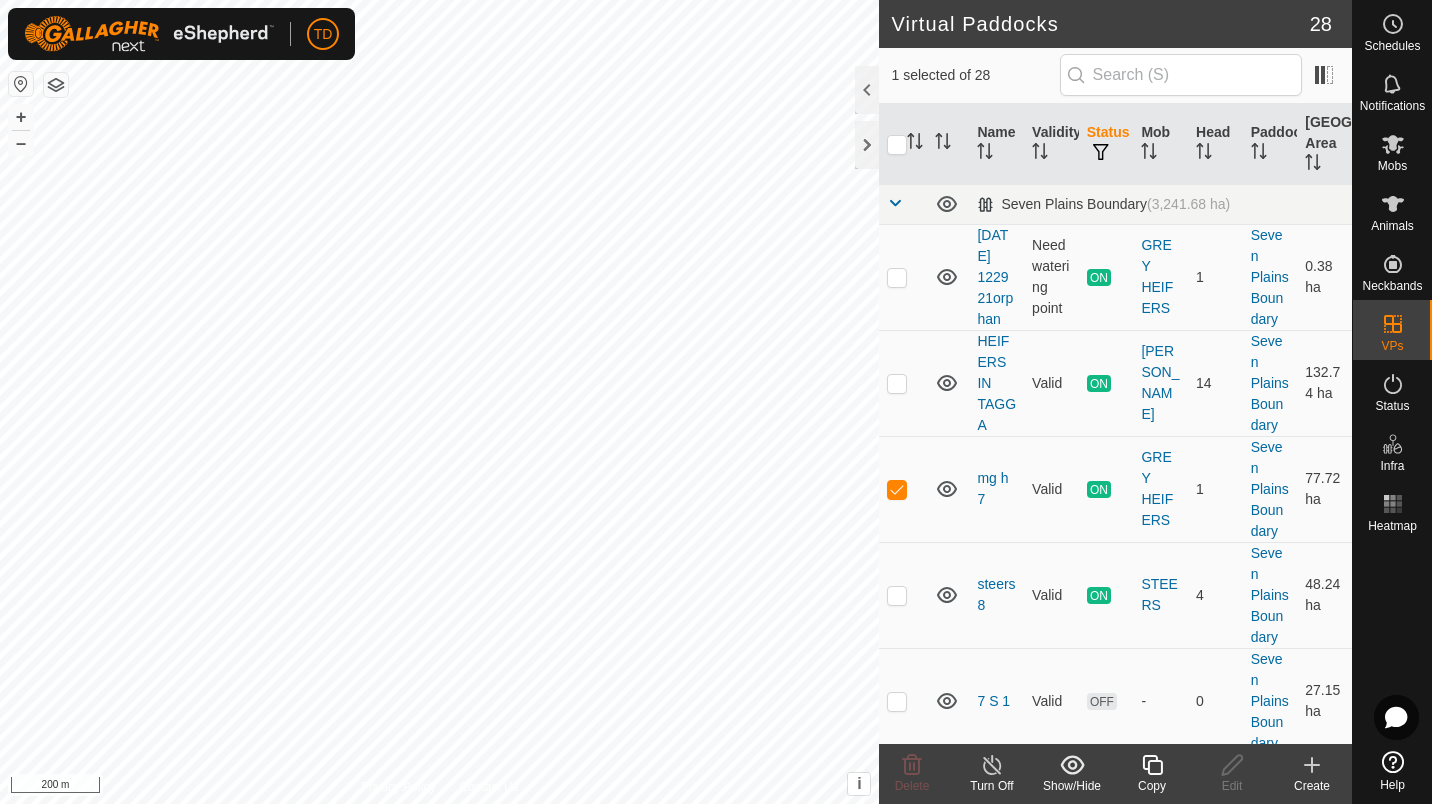 click 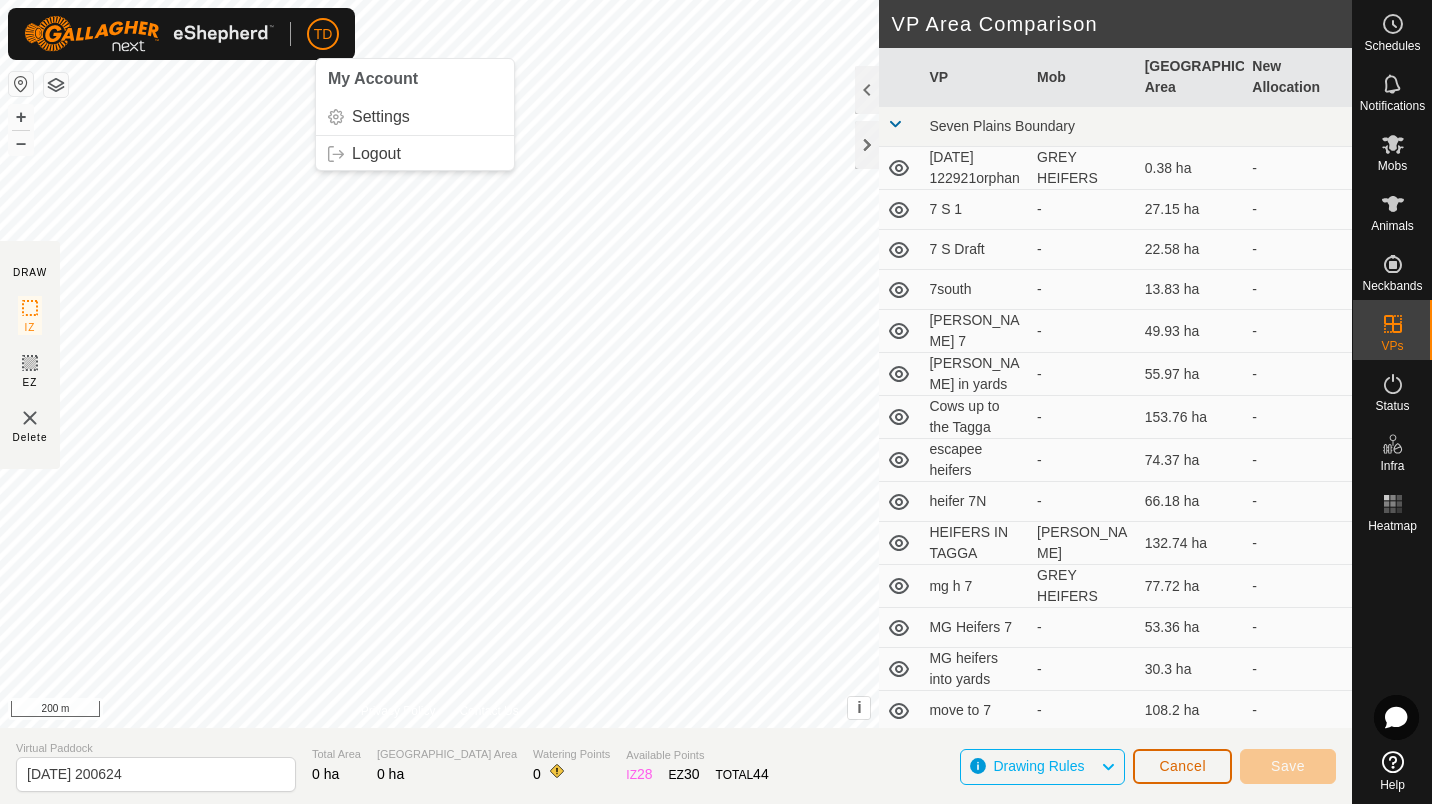 click on "Cancel" 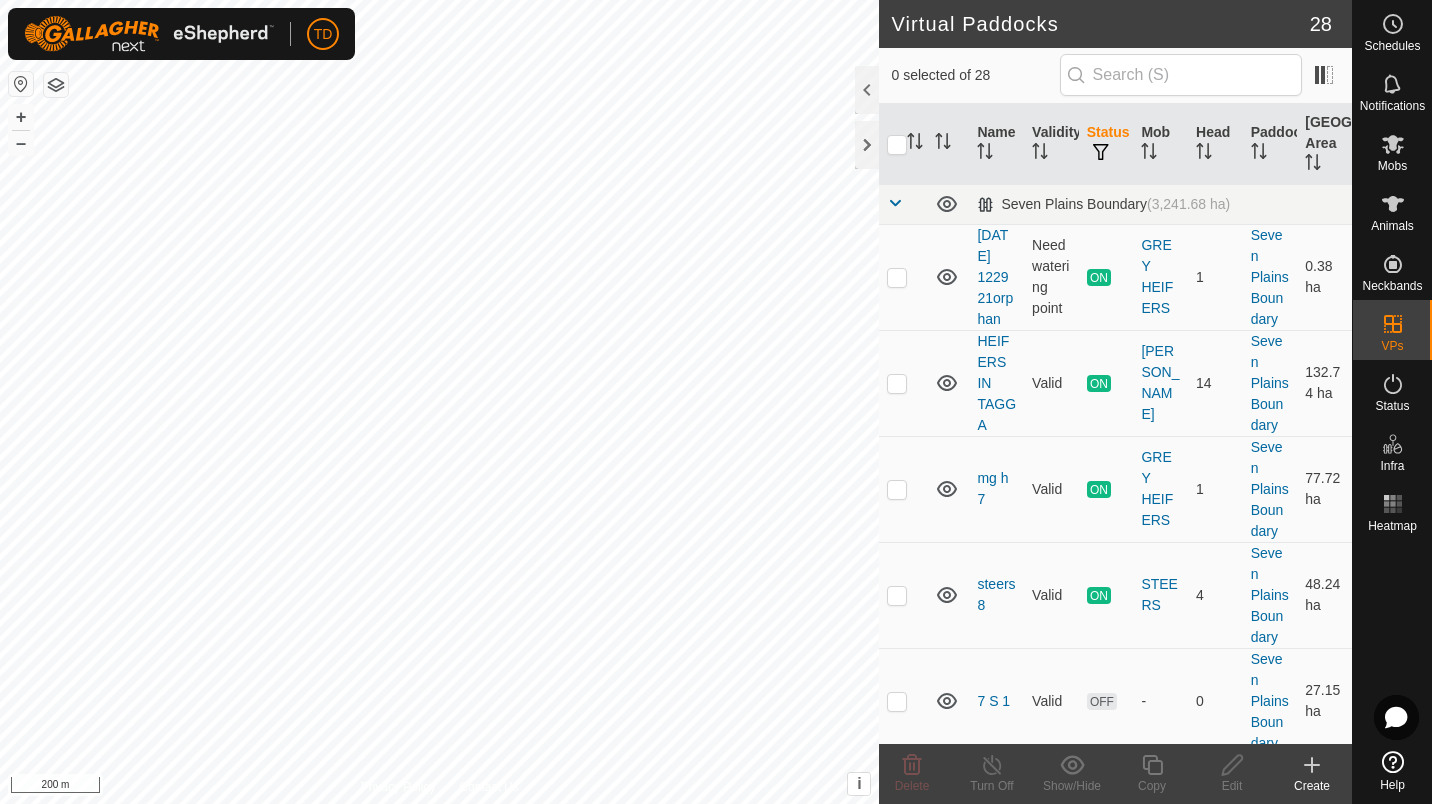 checkbox on "true" 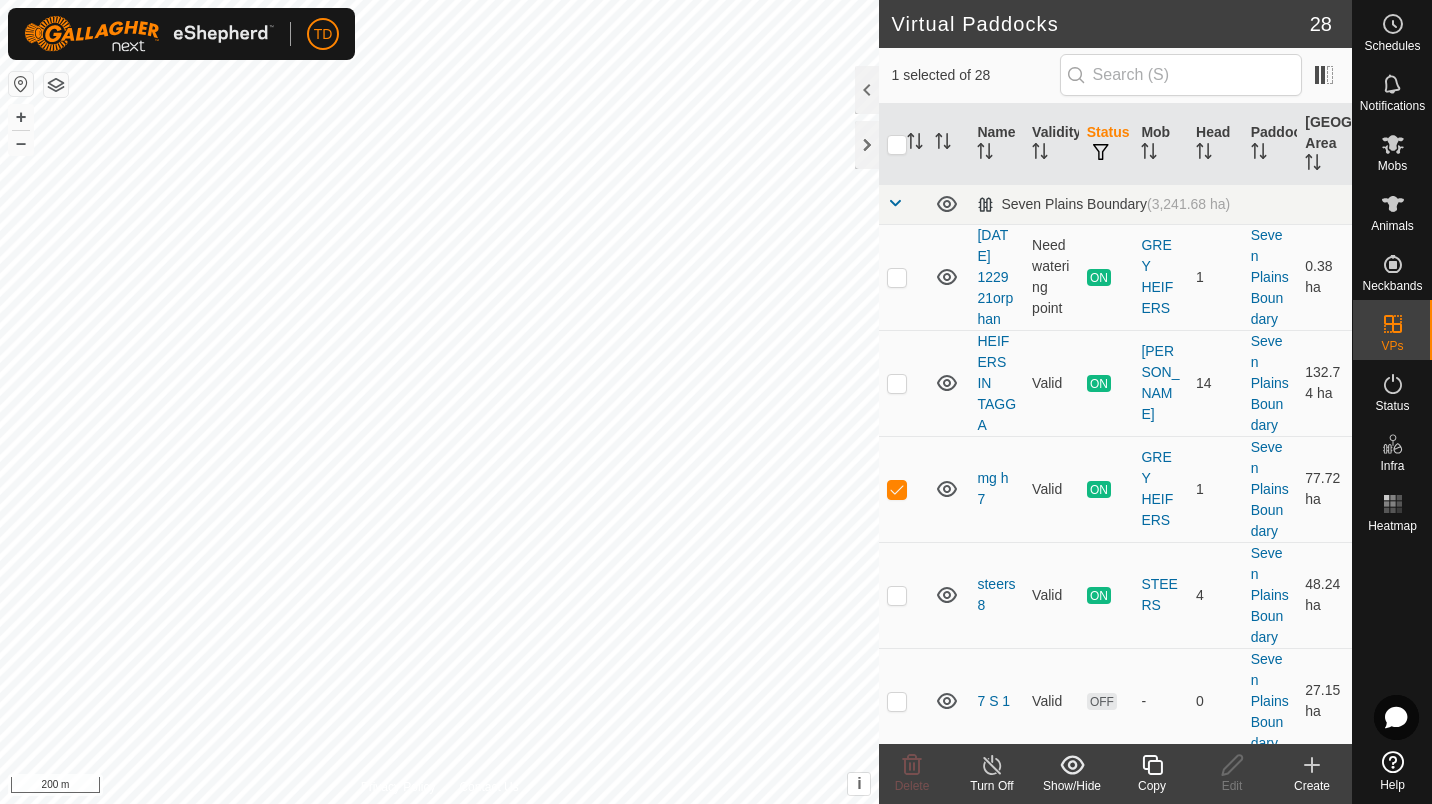click on "Copy" 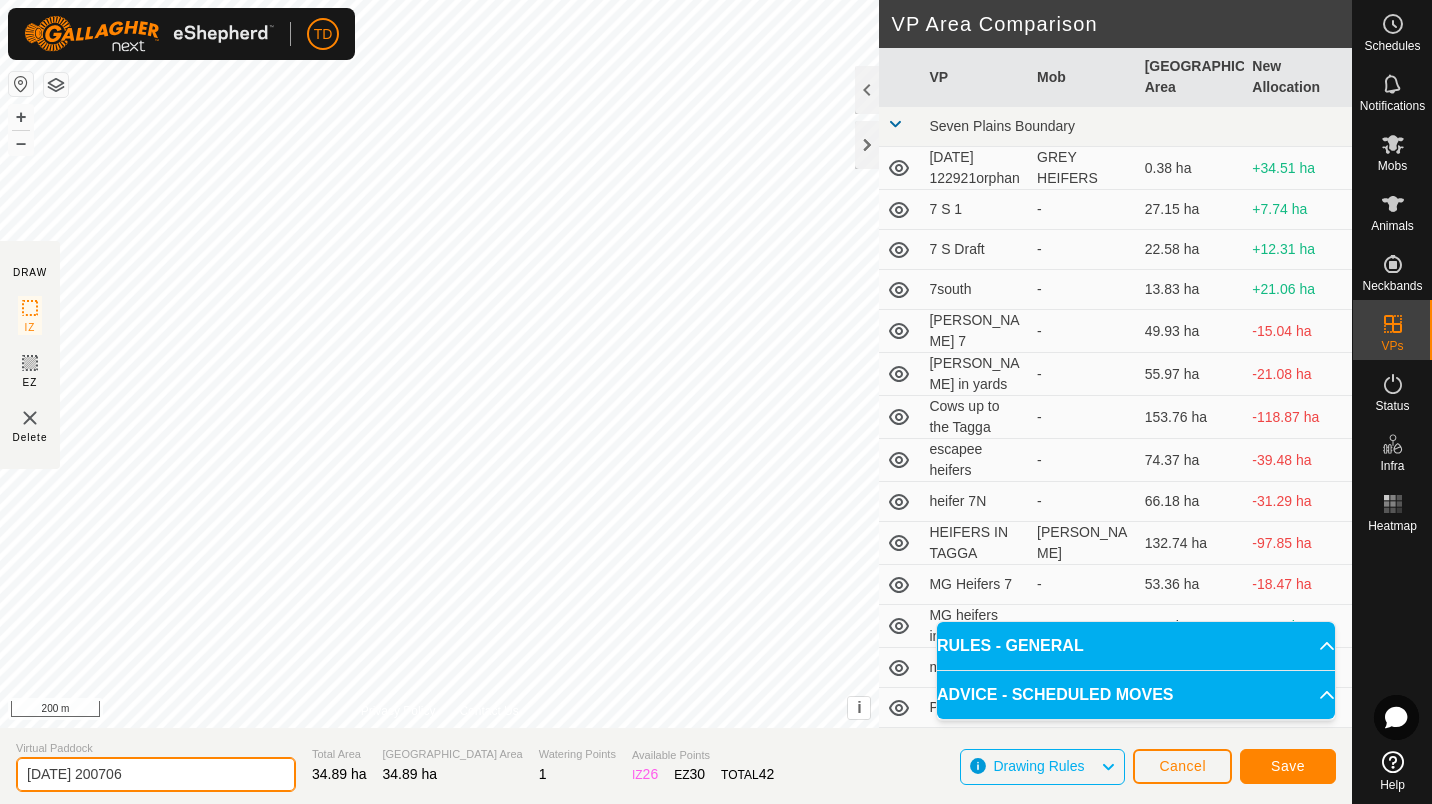 click on "[DATE] 200706" 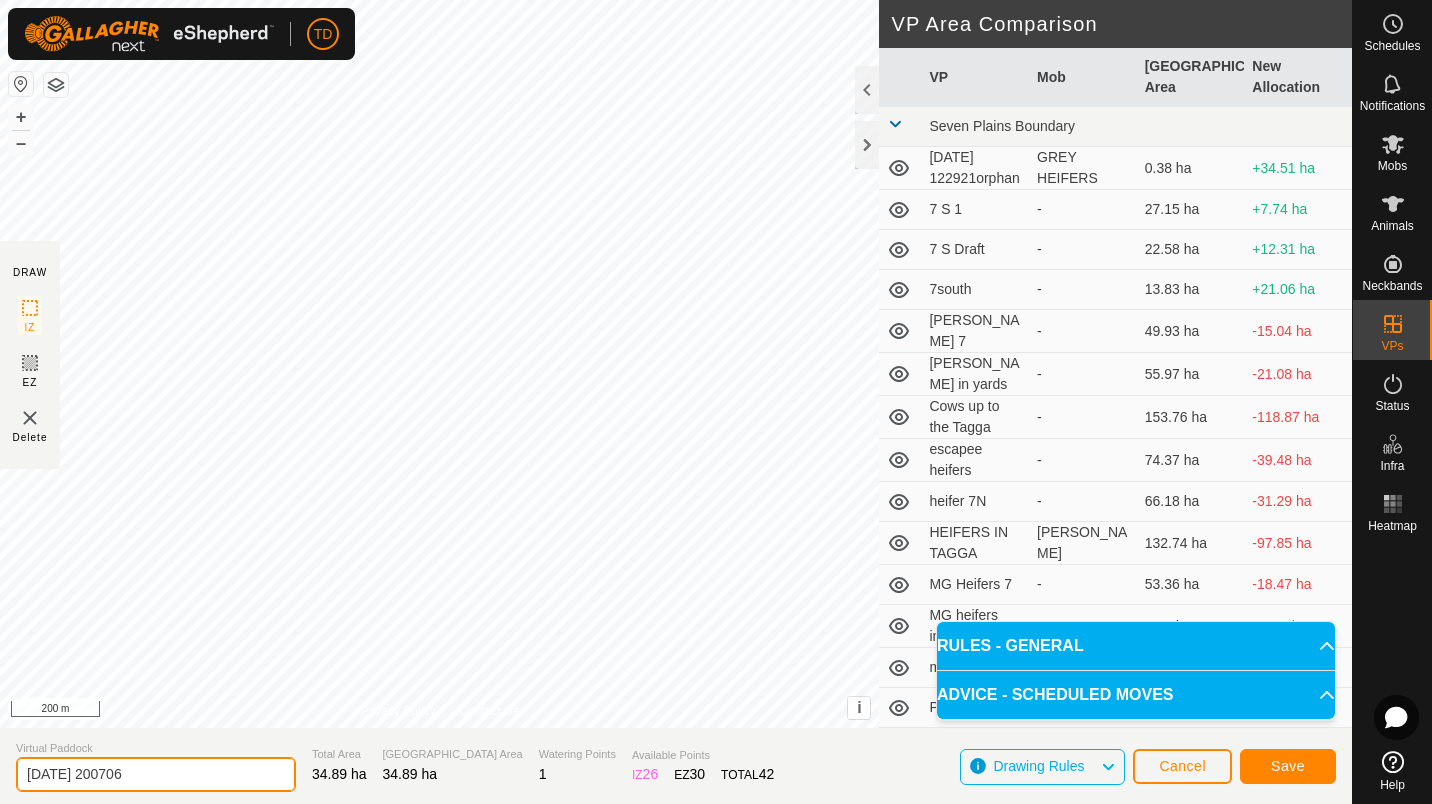 drag, startPoint x: 0, startPoint y: 780, endPoint x: 205, endPoint y: 791, distance: 205.2949 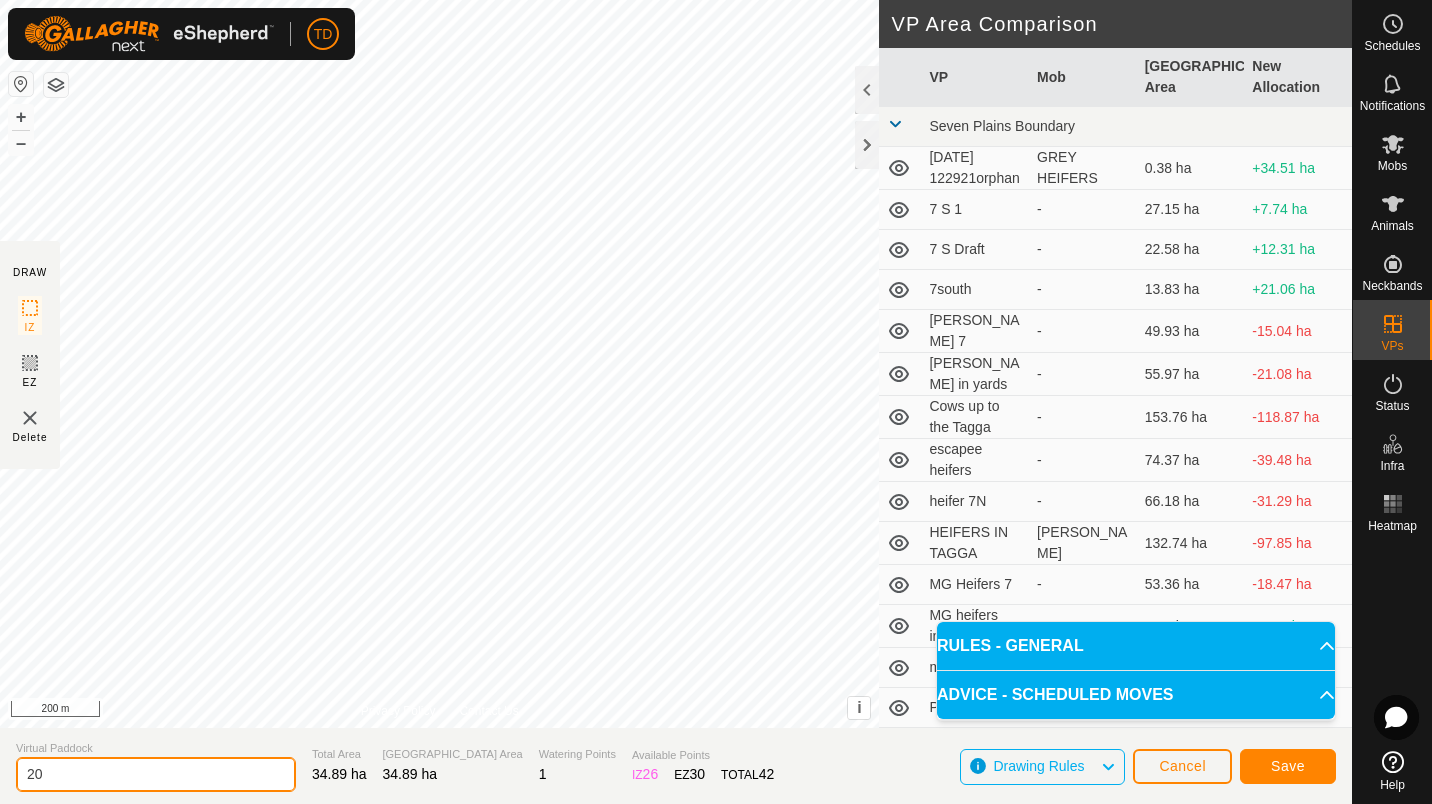 type on "2" 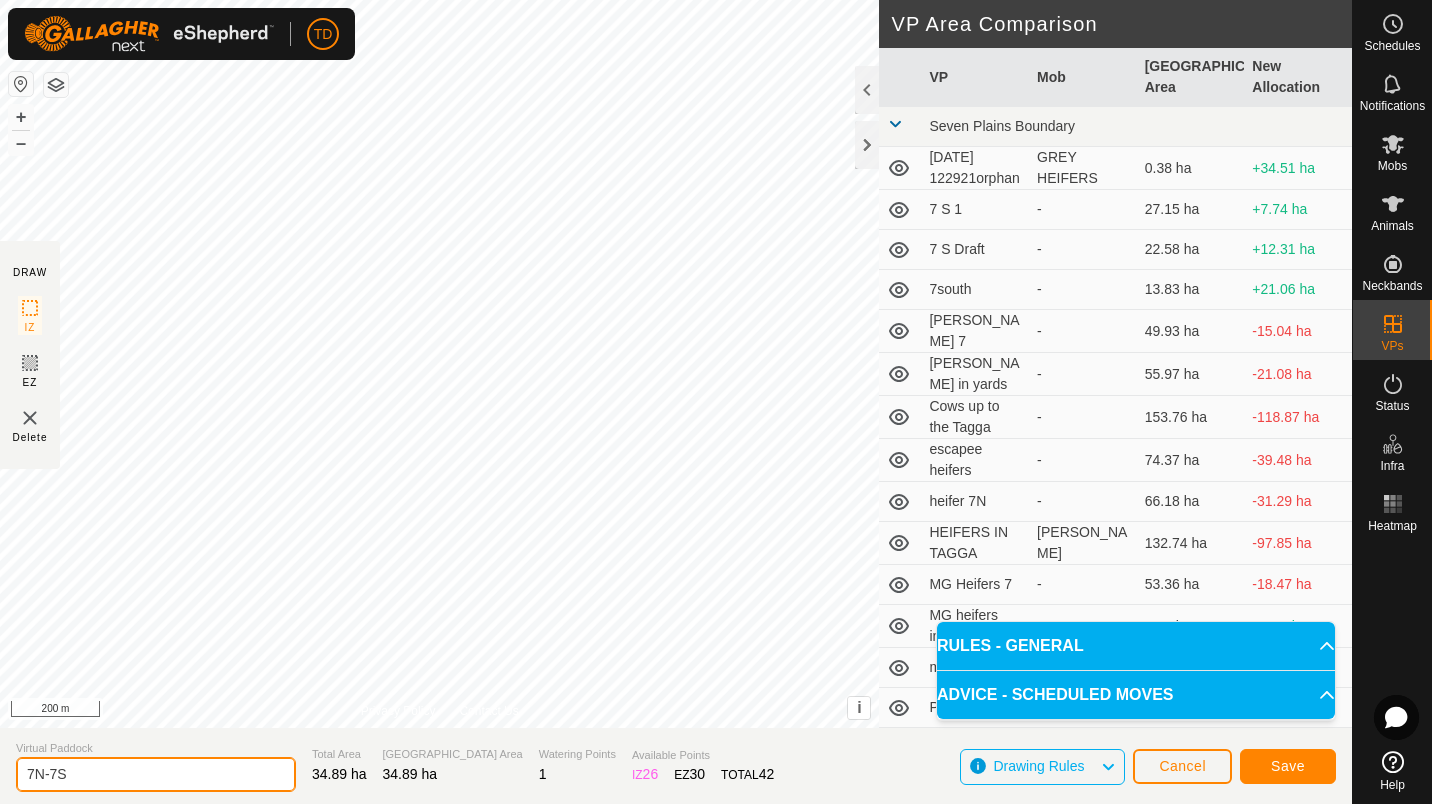 type on "7N-7S" 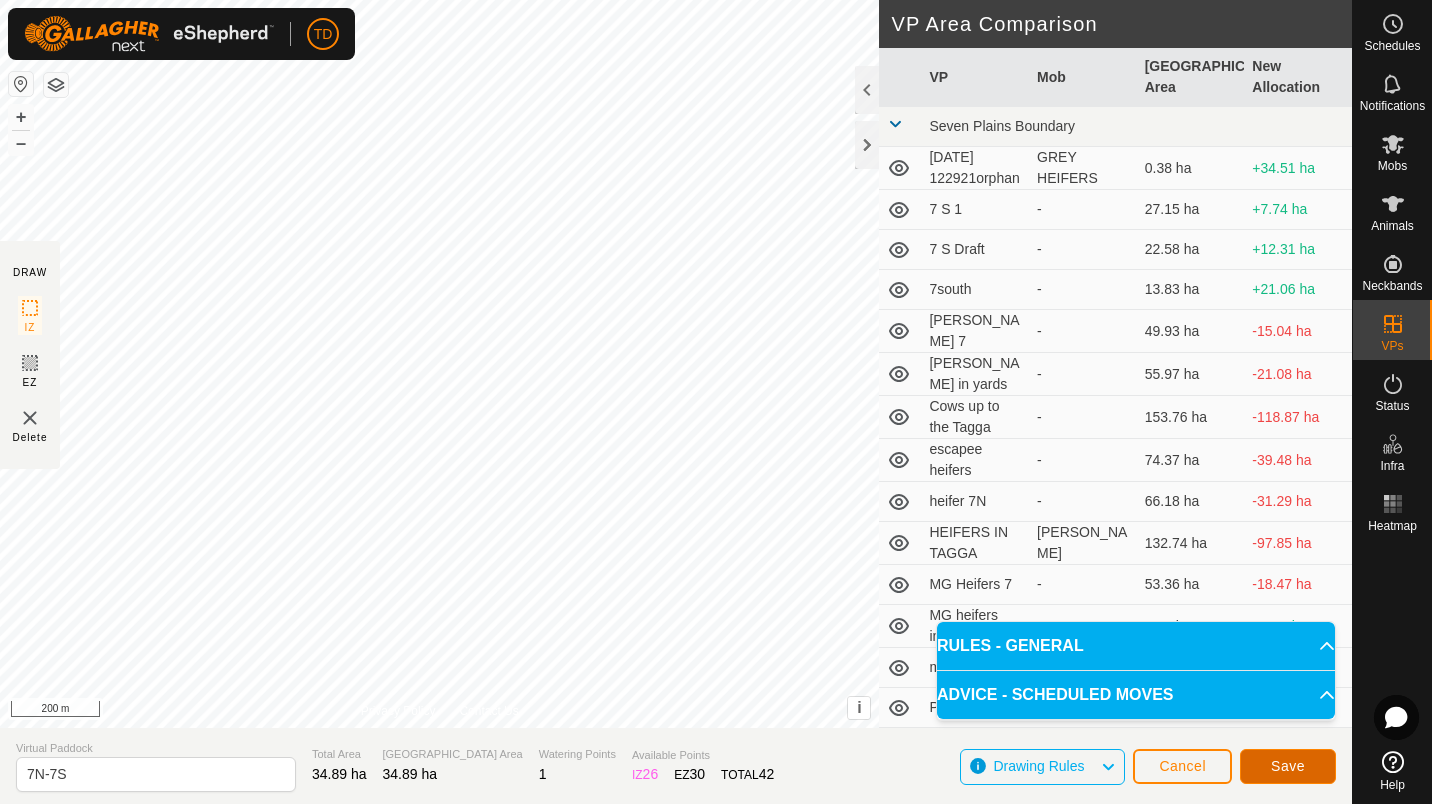 click on "Save" 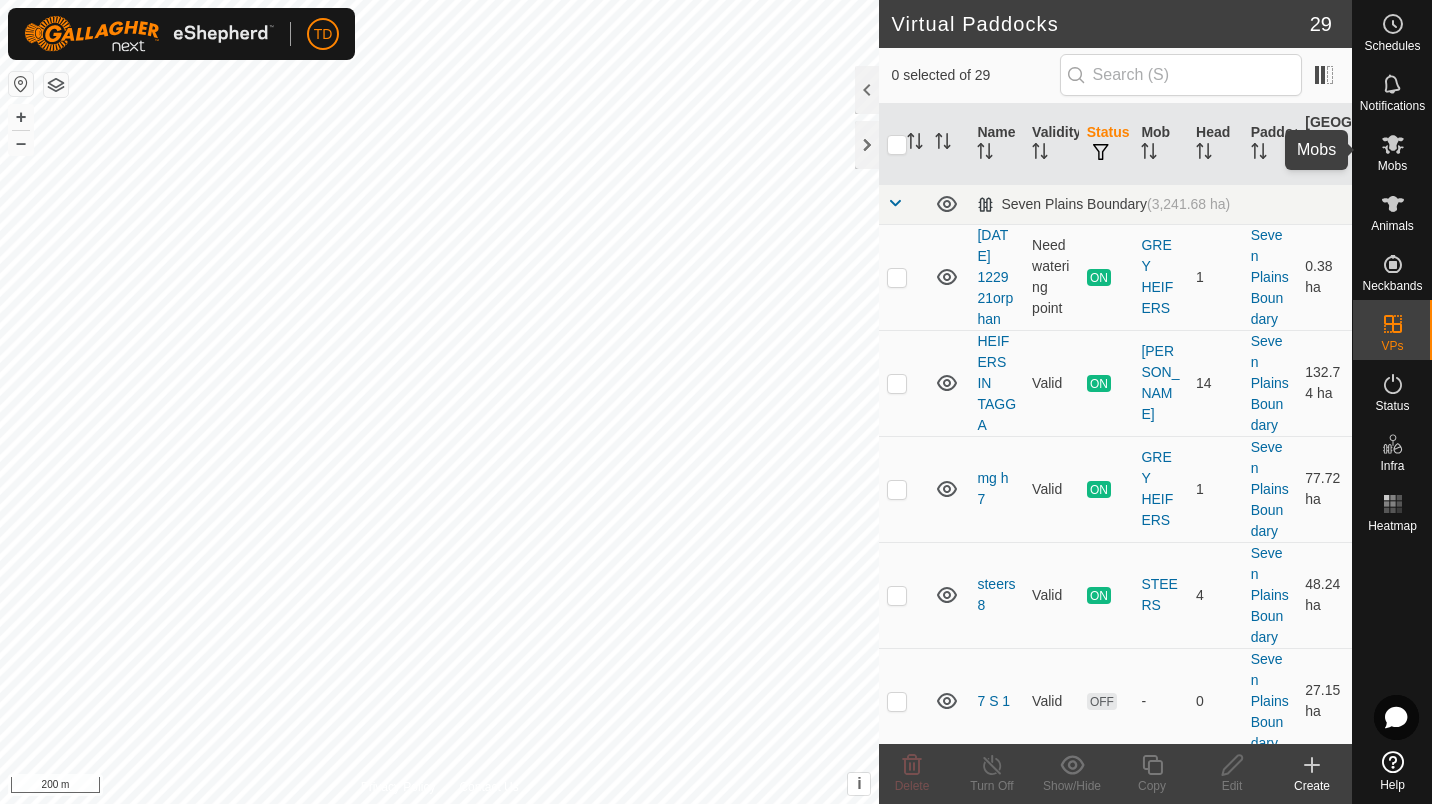 click 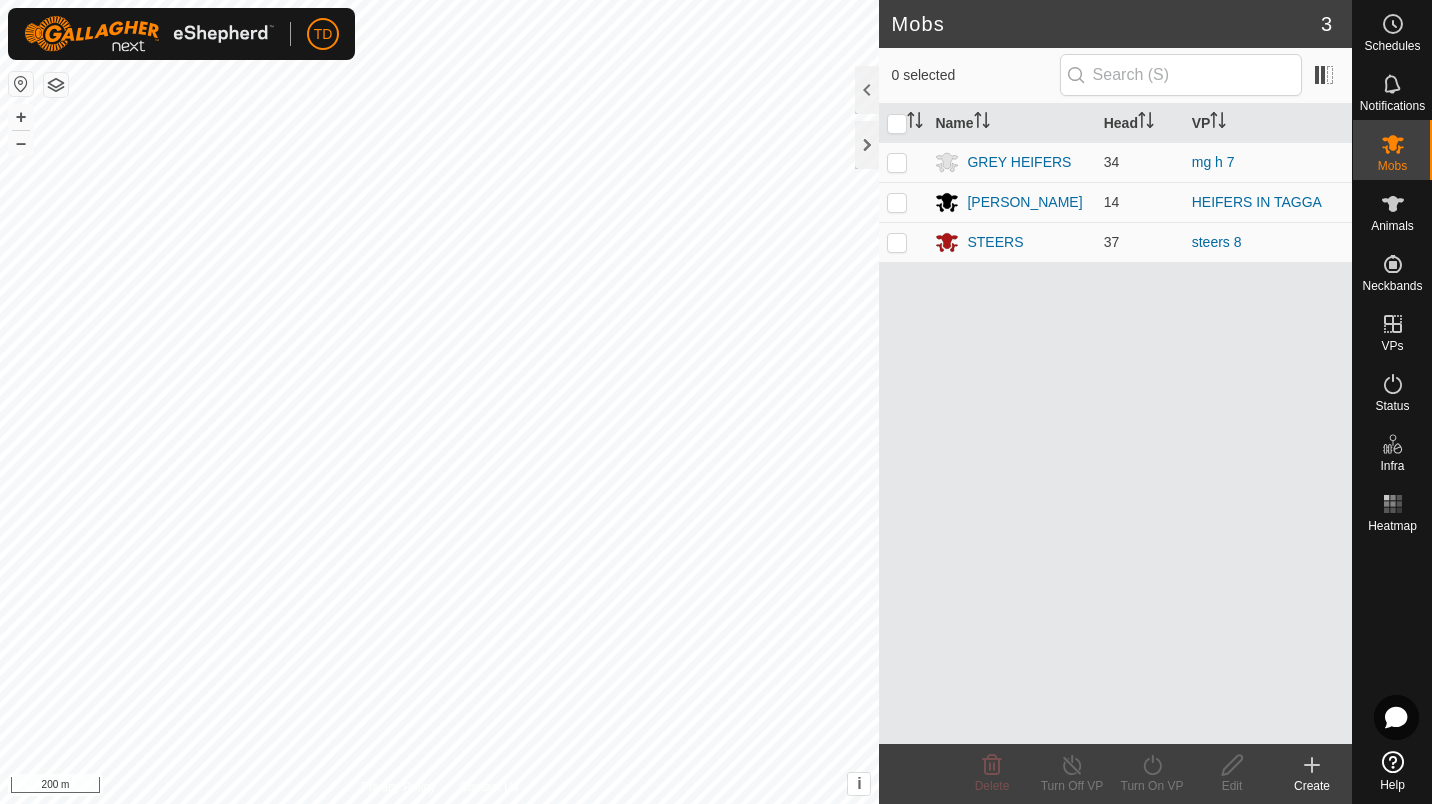 click at bounding box center [897, 162] 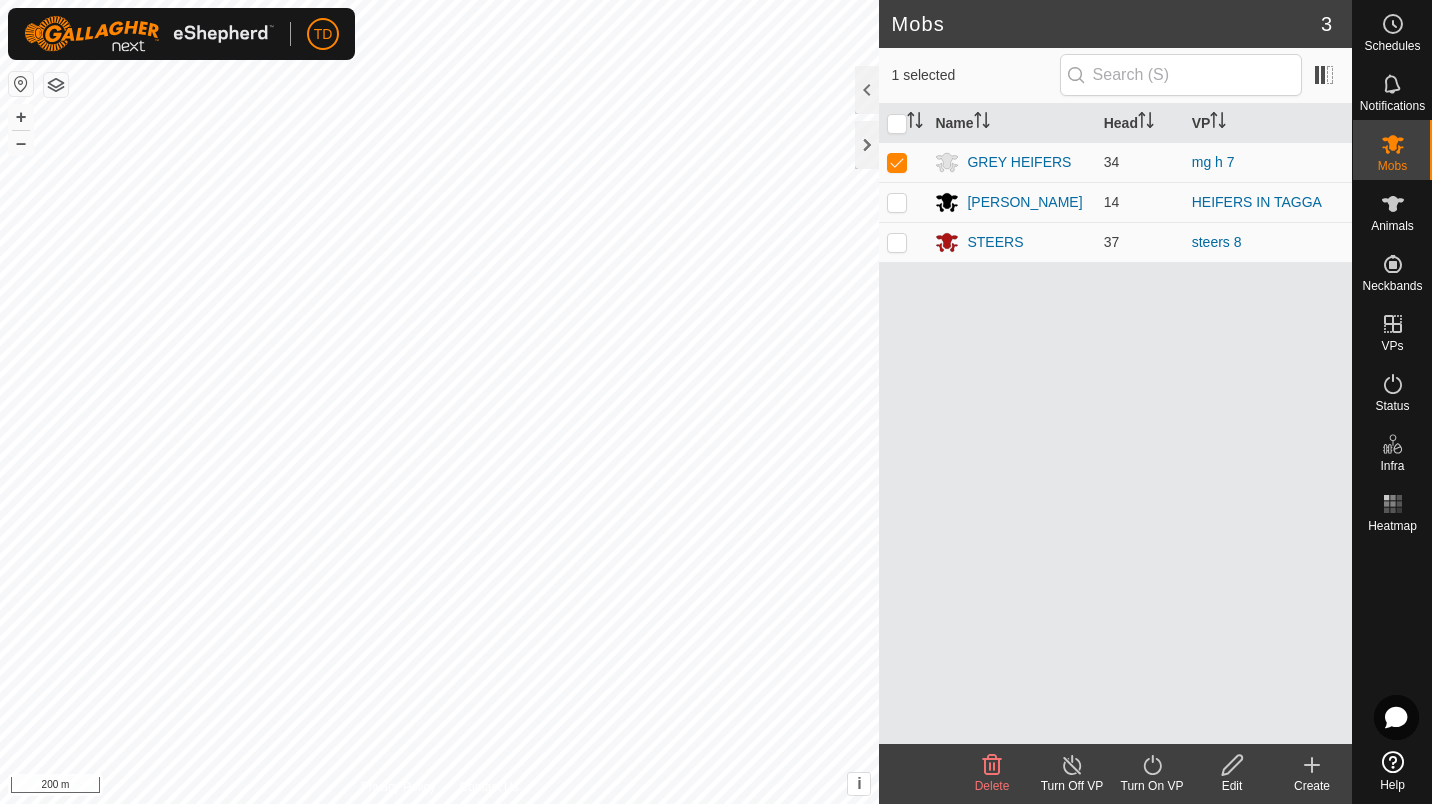 click on "Turn On VP" 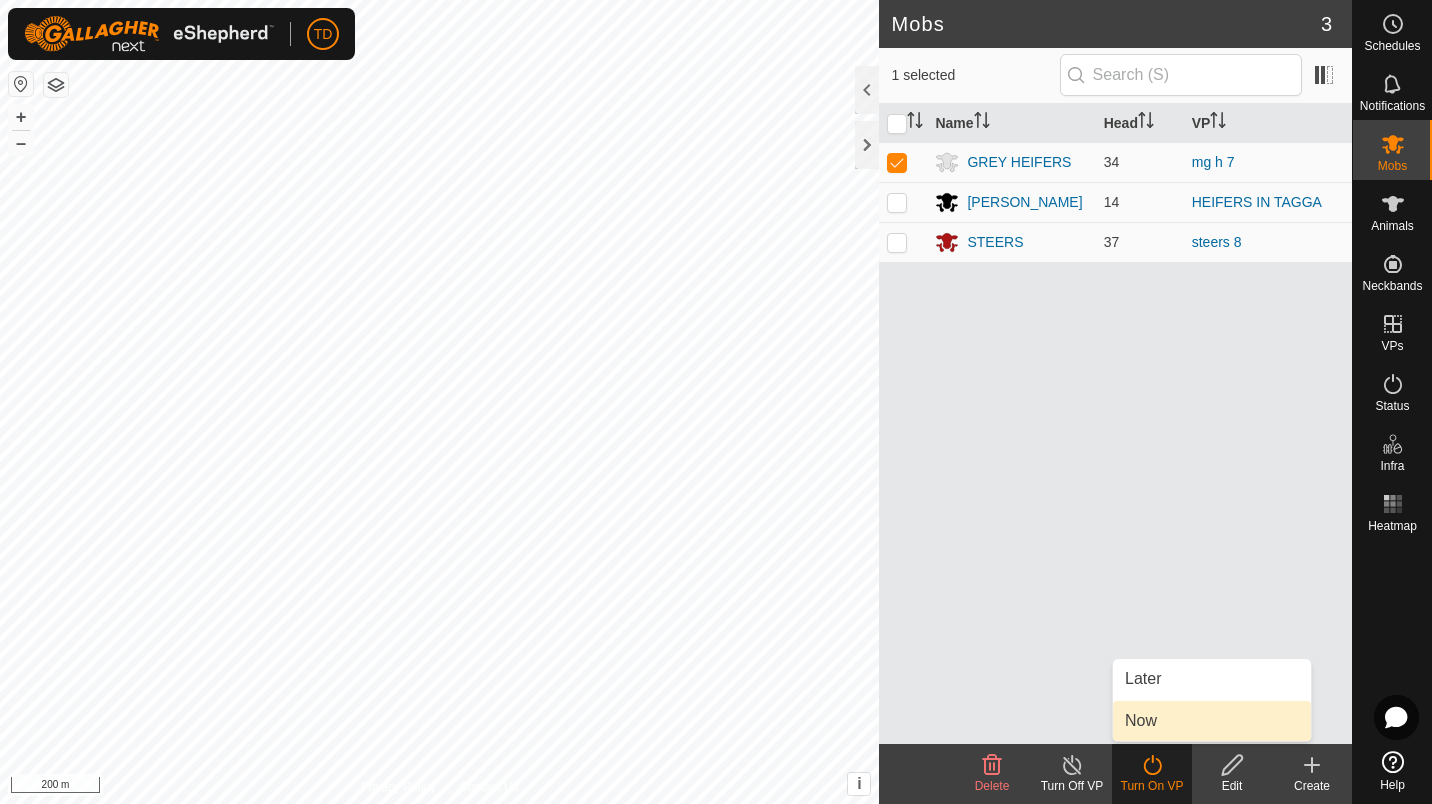 click on "Now" at bounding box center (1212, 721) 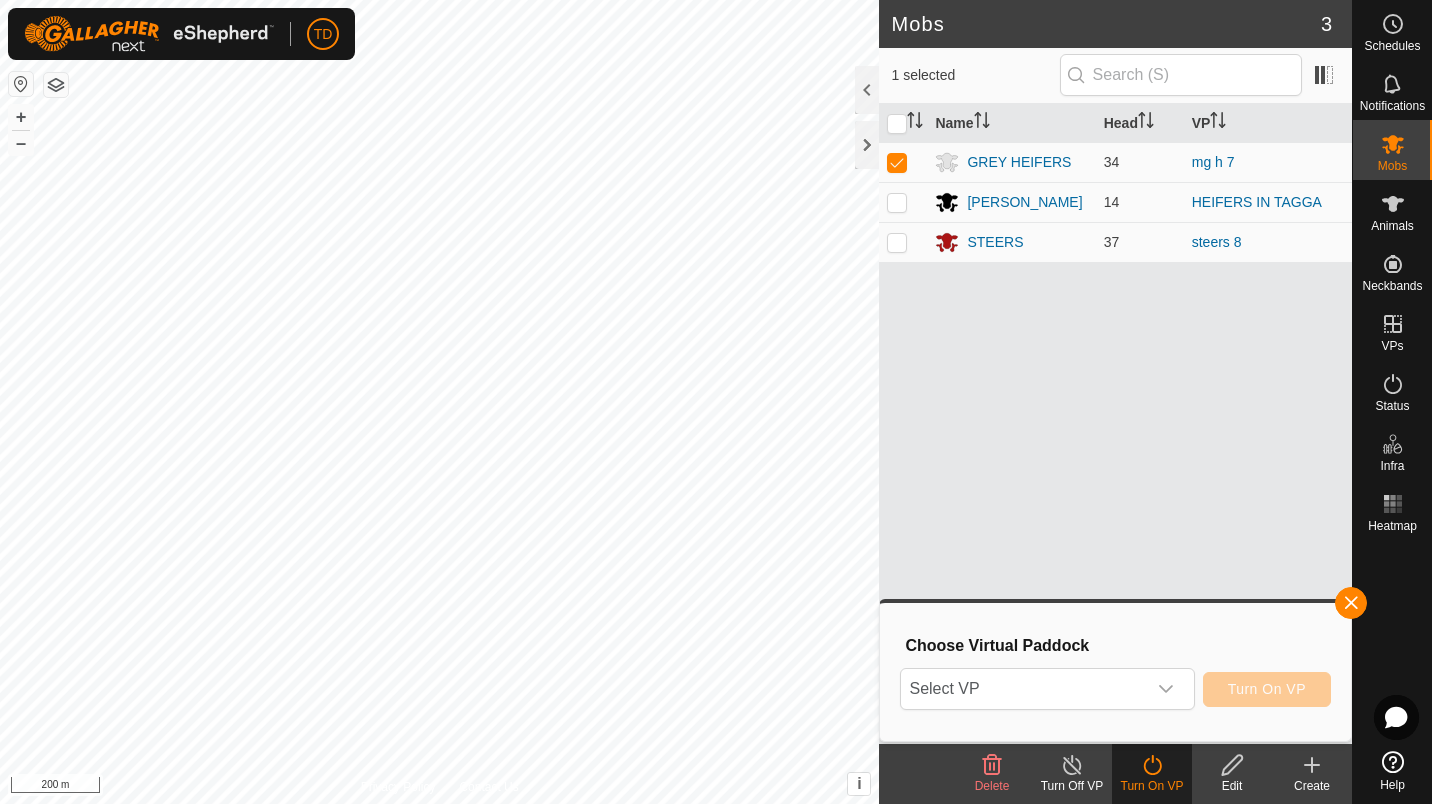 click on "Select VP" at bounding box center [1023, 689] 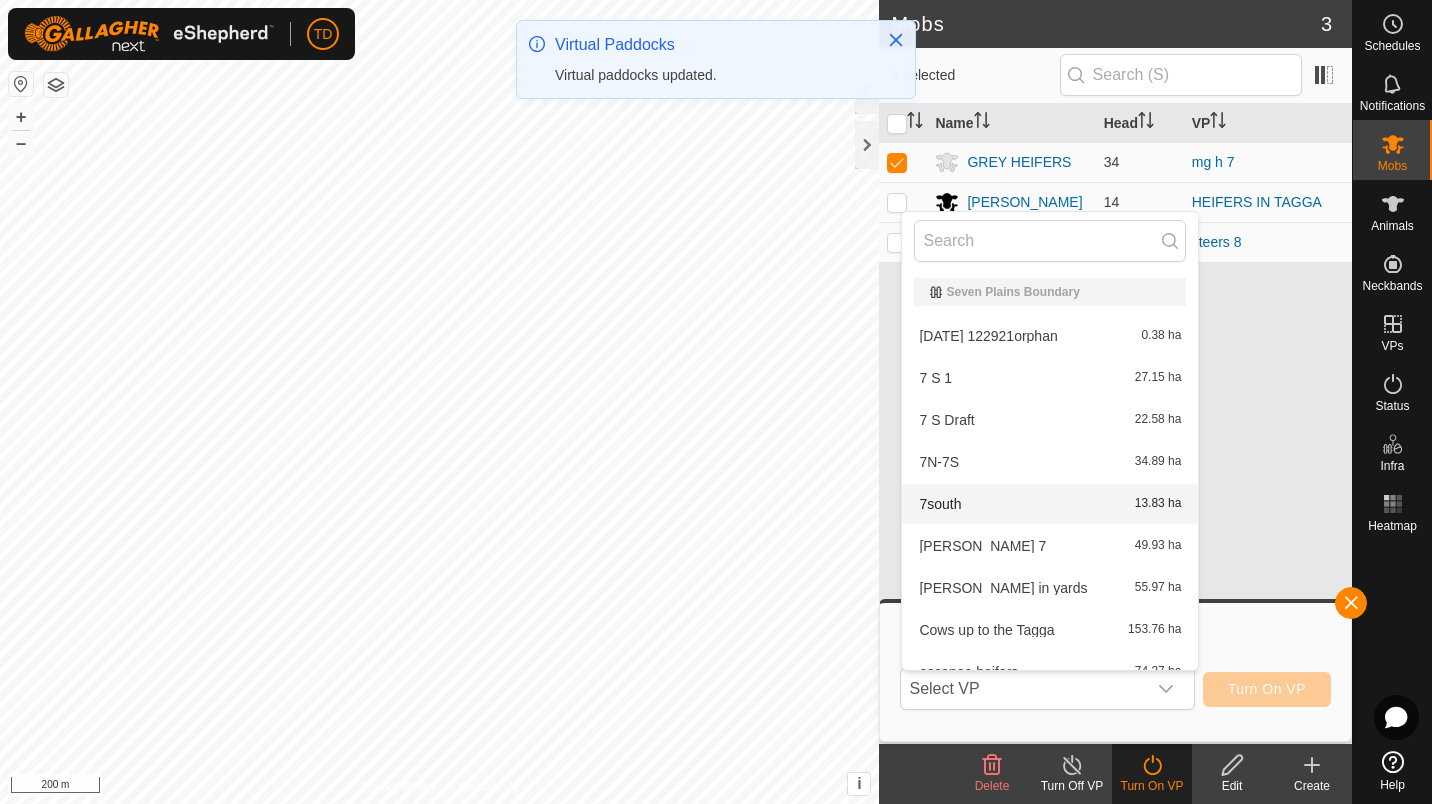 scroll, scrollTop: 22, scrollLeft: 0, axis: vertical 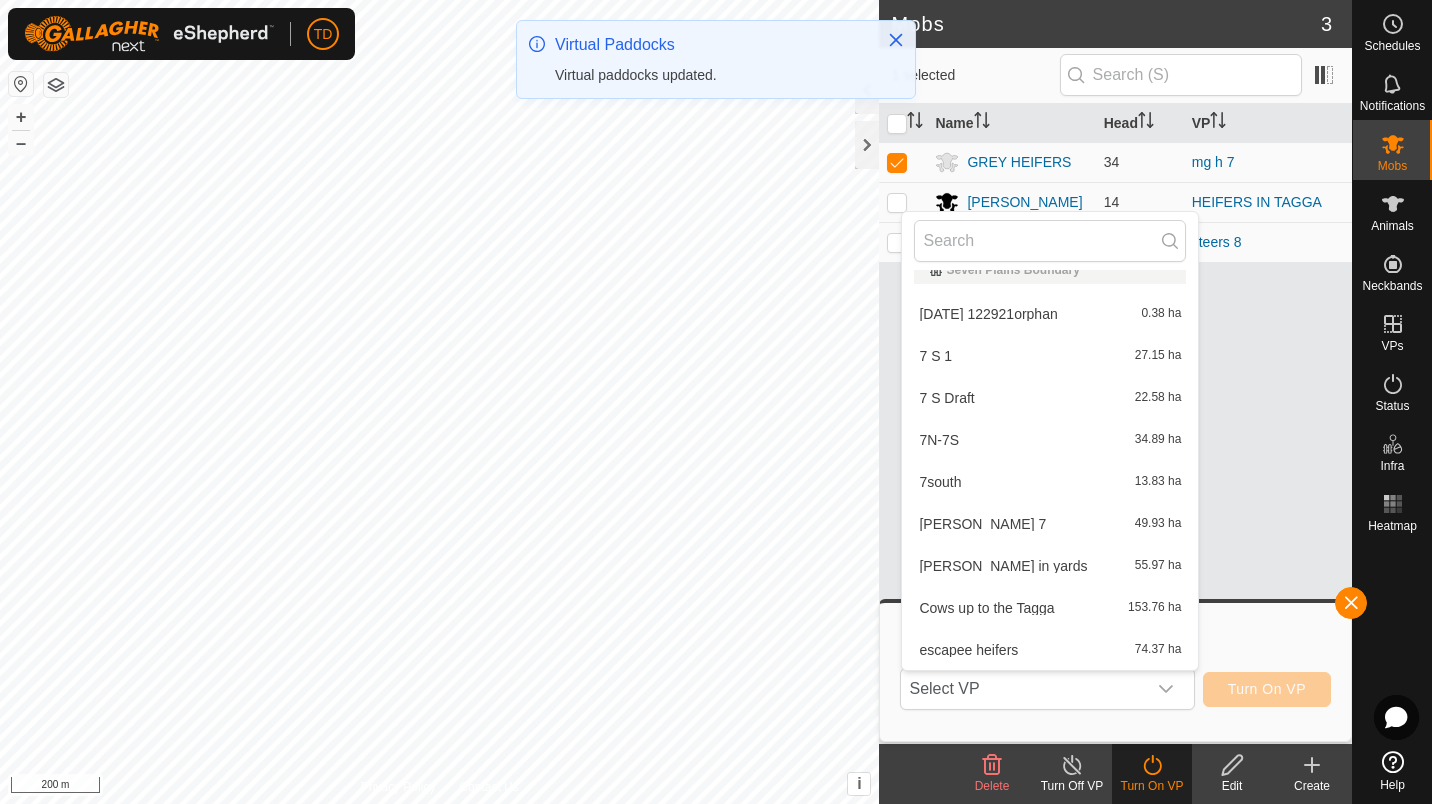 click on "7N-7S  34.89 ha" at bounding box center (1050, 440) 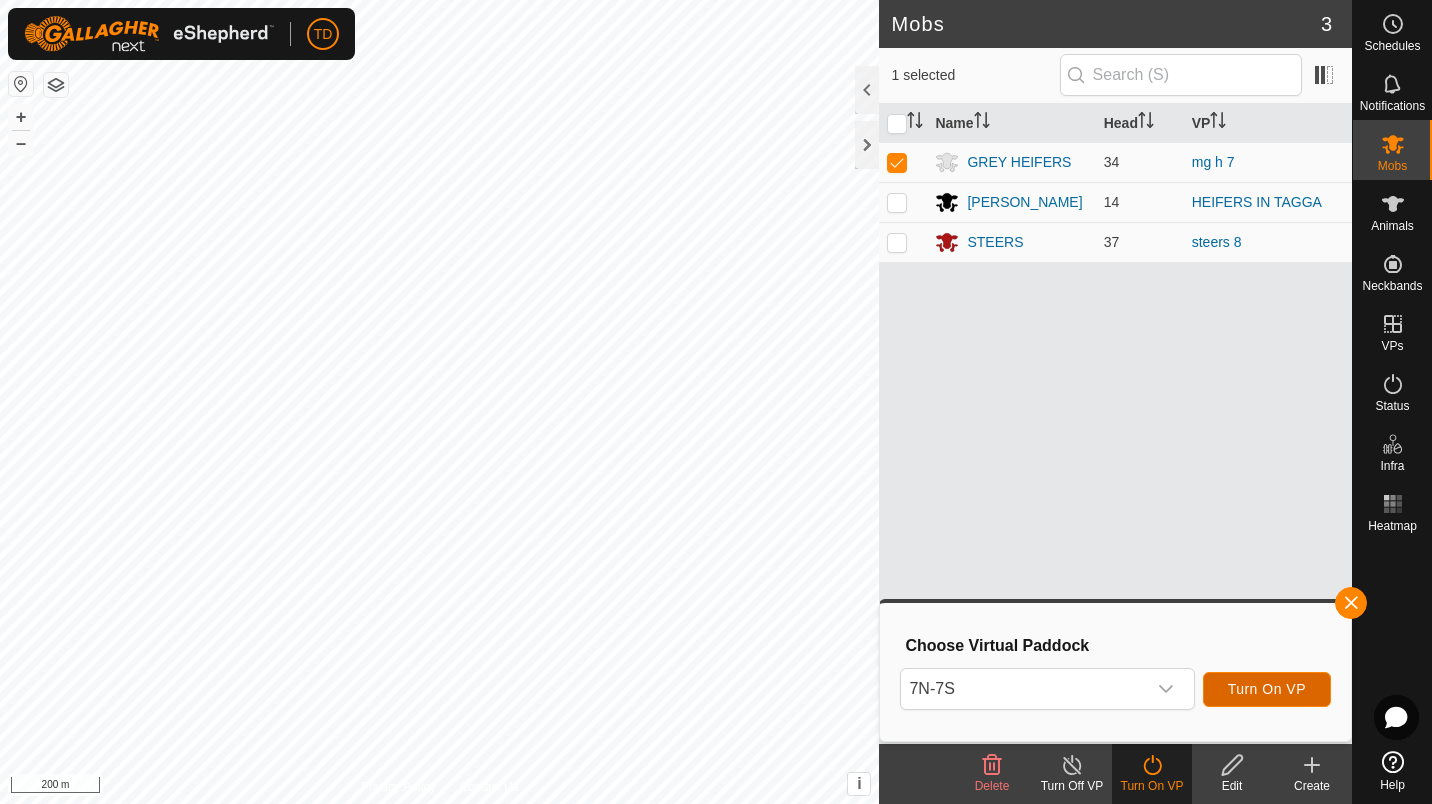 click on "Turn On VP" at bounding box center (1267, 689) 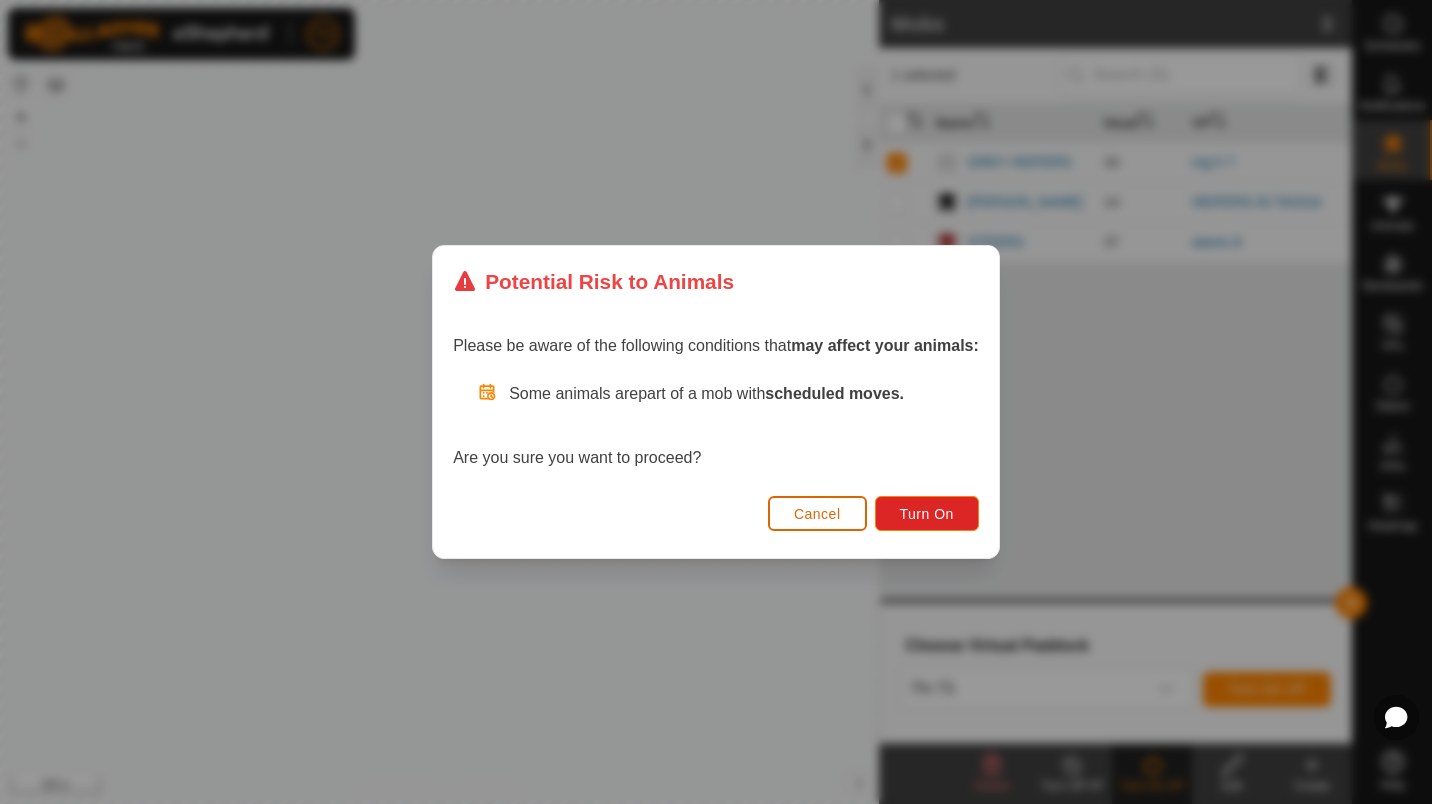 click on "Cancel" at bounding box center [817, 514] 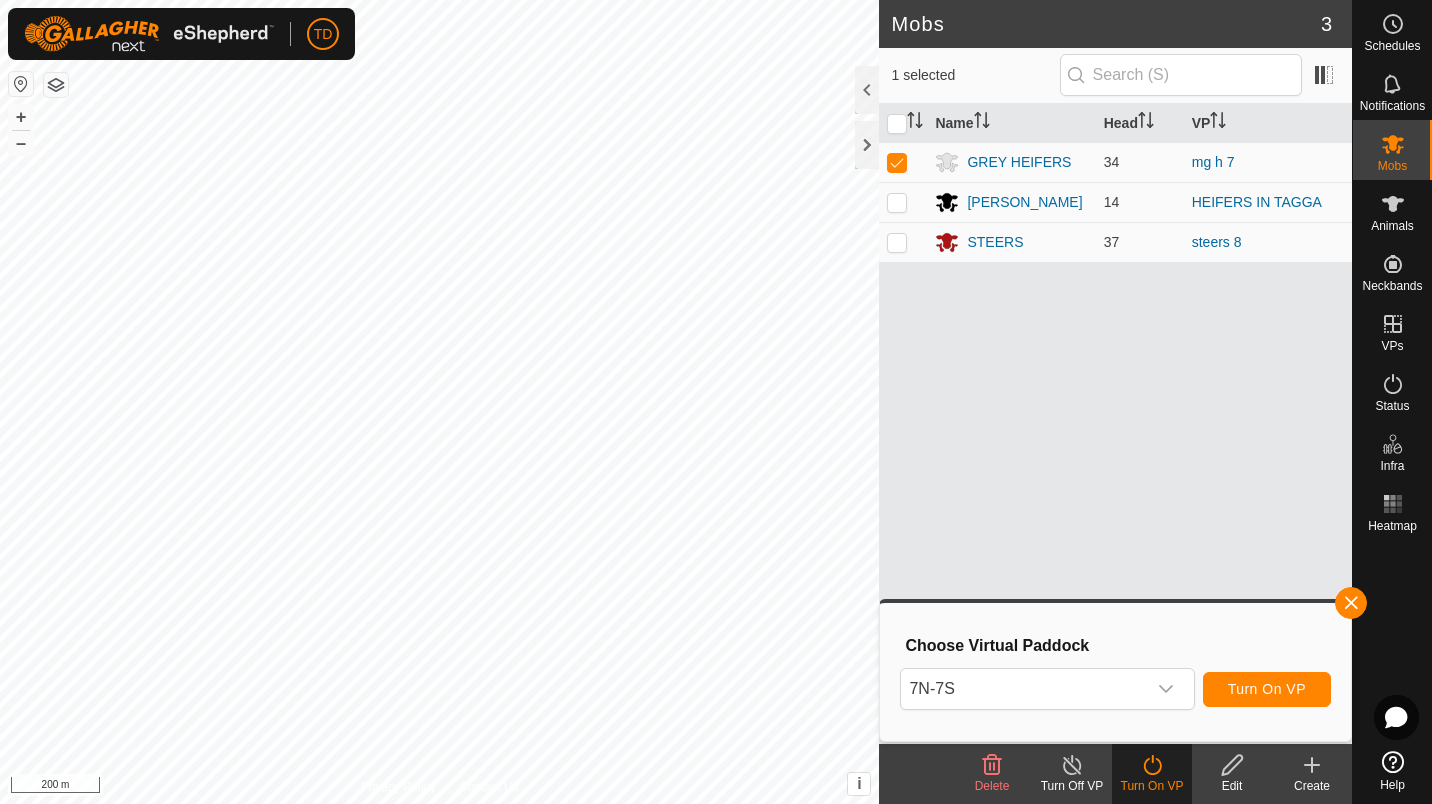 click at bounding box center [1351, 603] 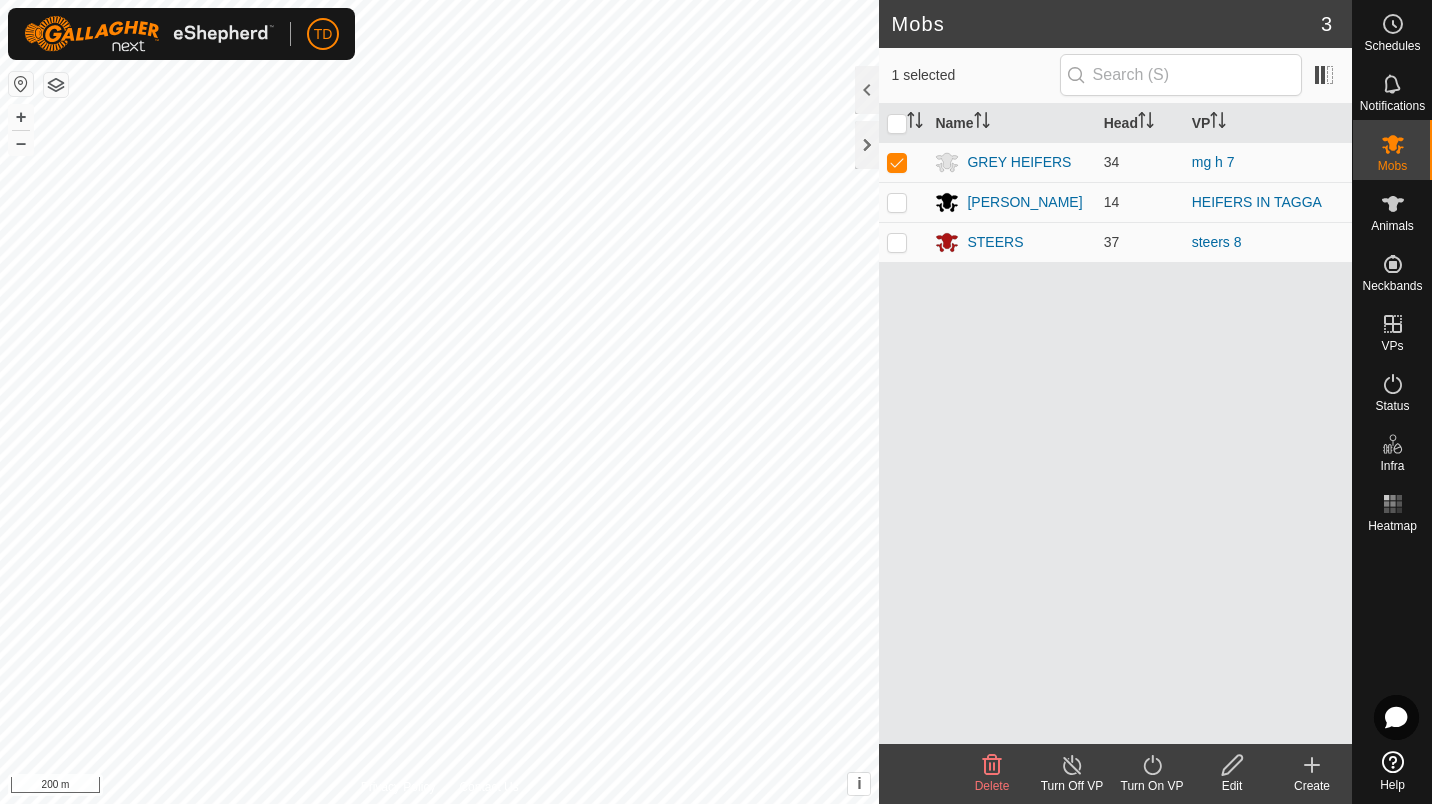click 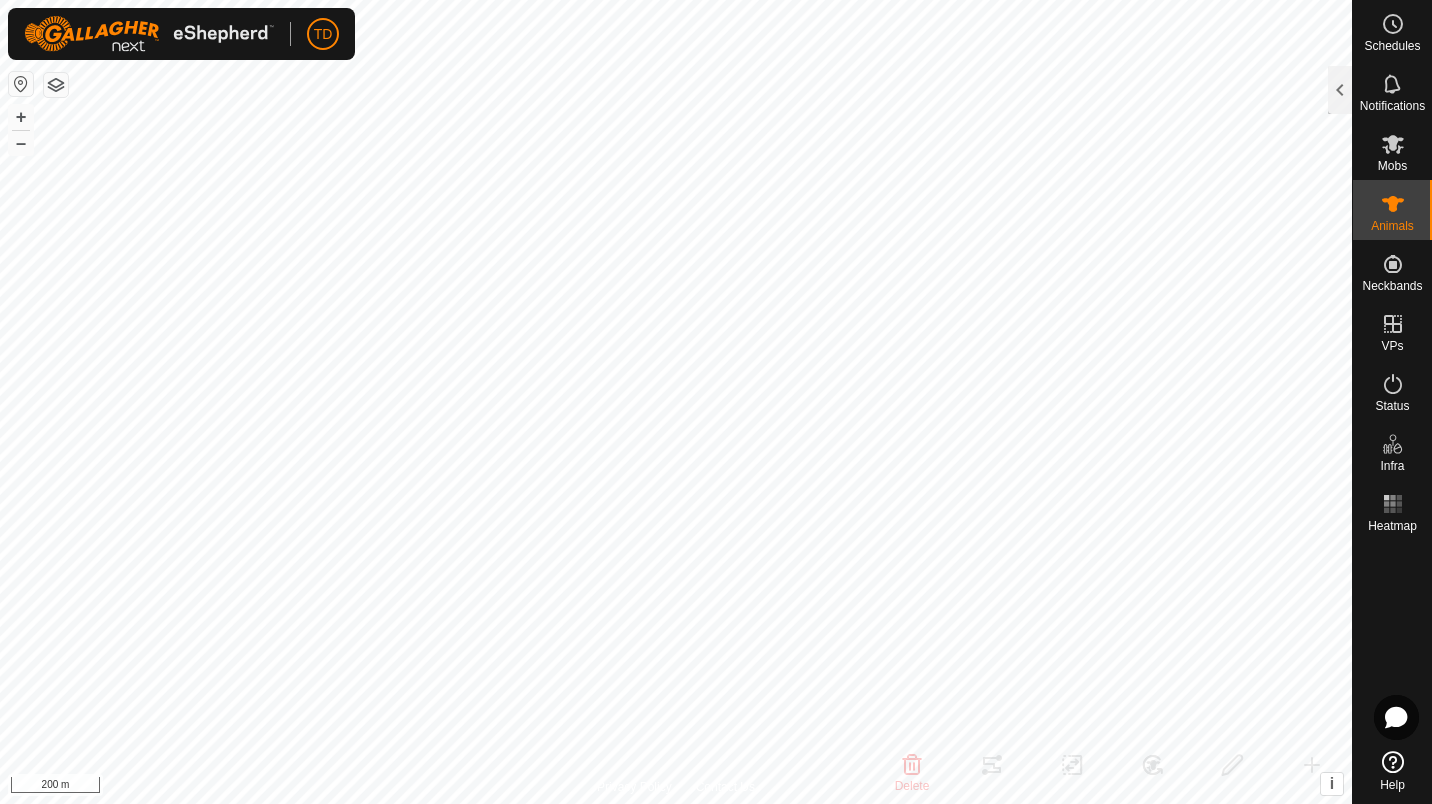 click 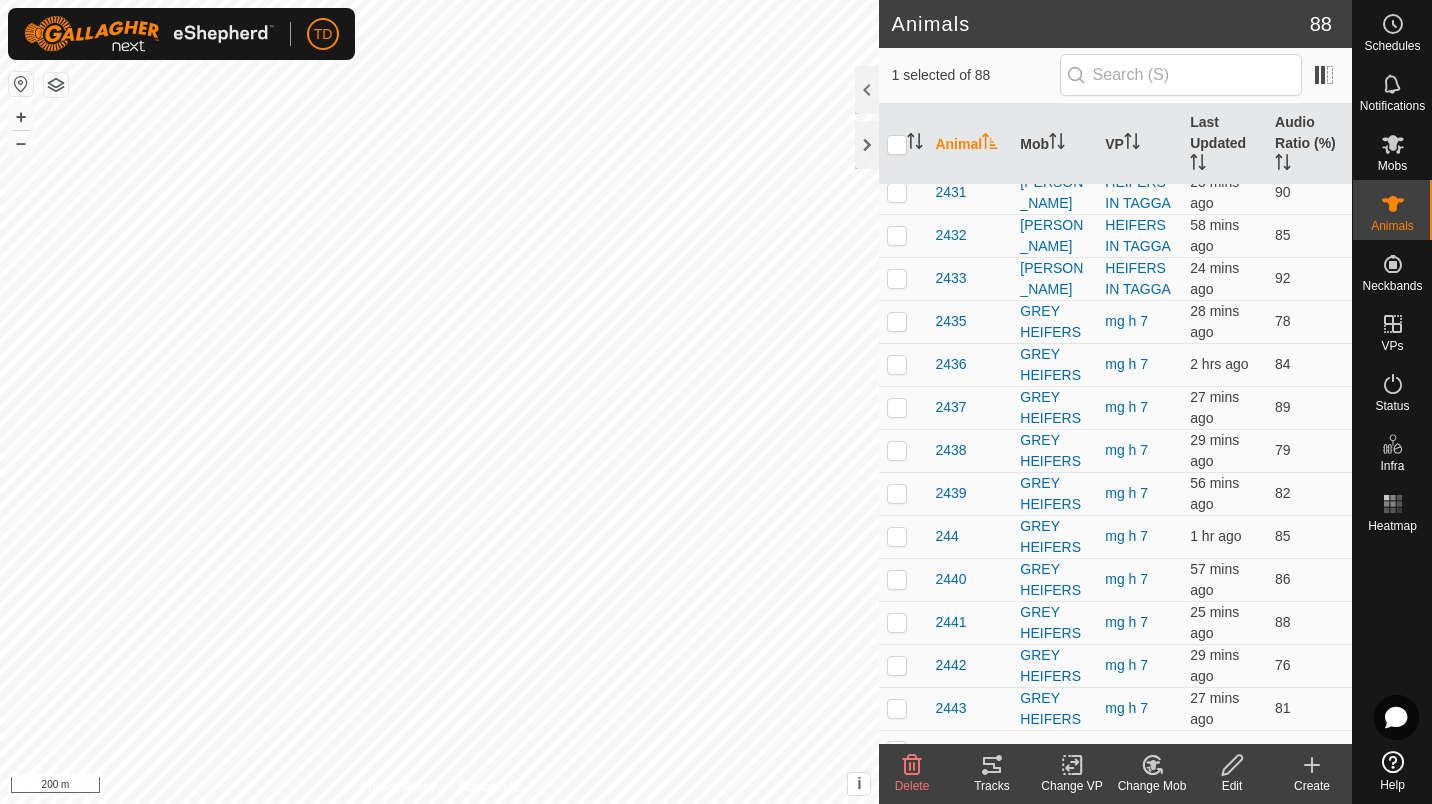 scroll, scrollTop: 1003, scrollLeft: 0, axis: vertical 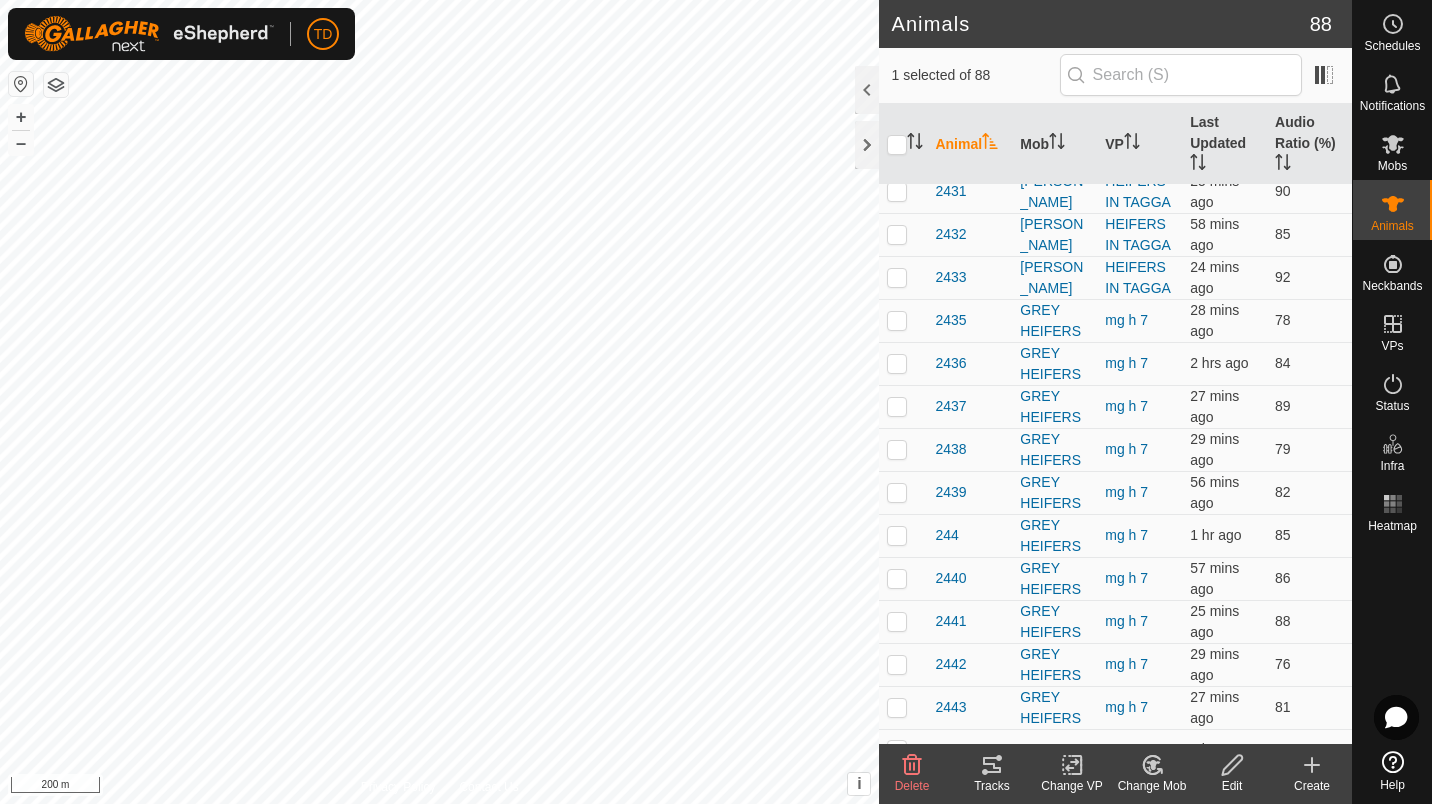 click at bounding box center (897, 535) 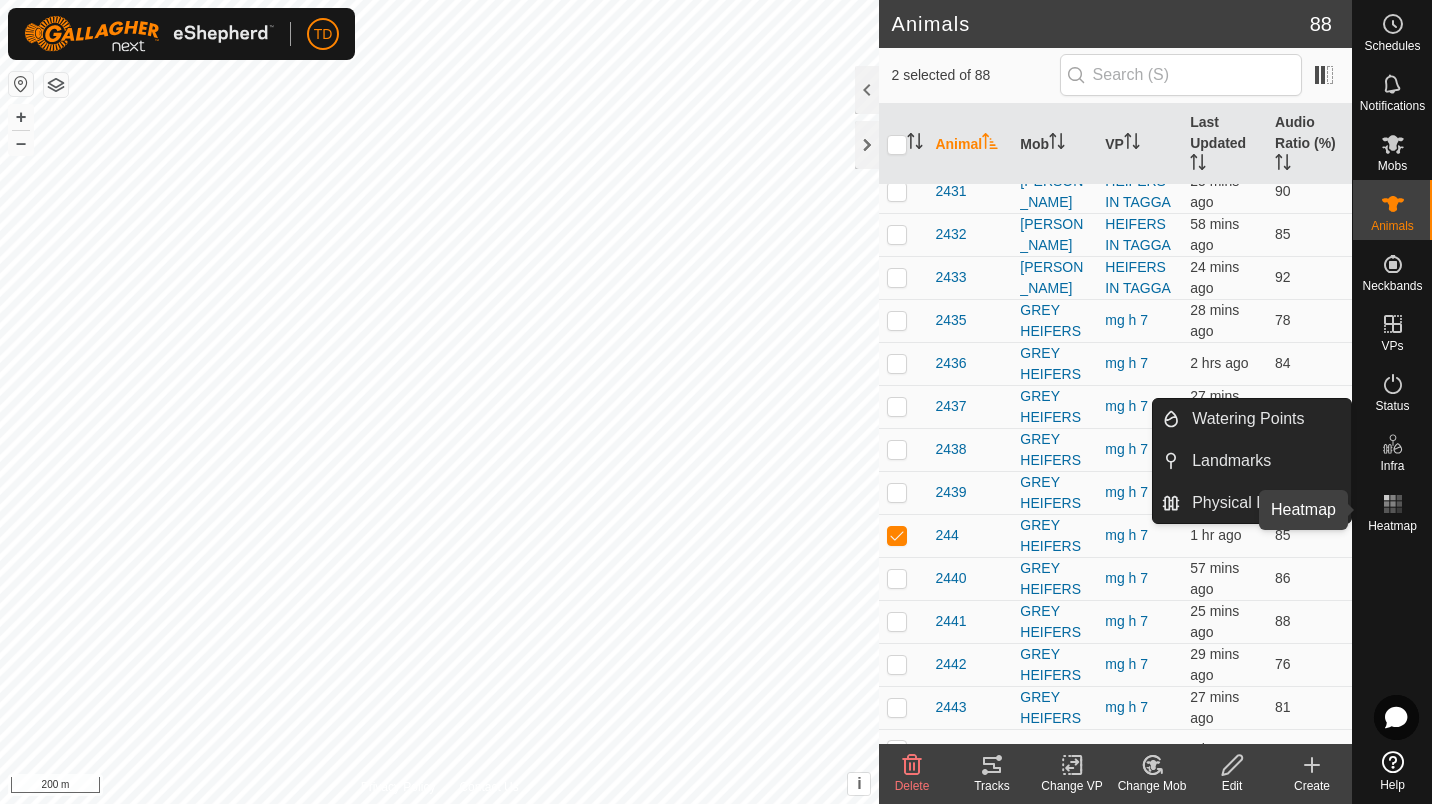 click 